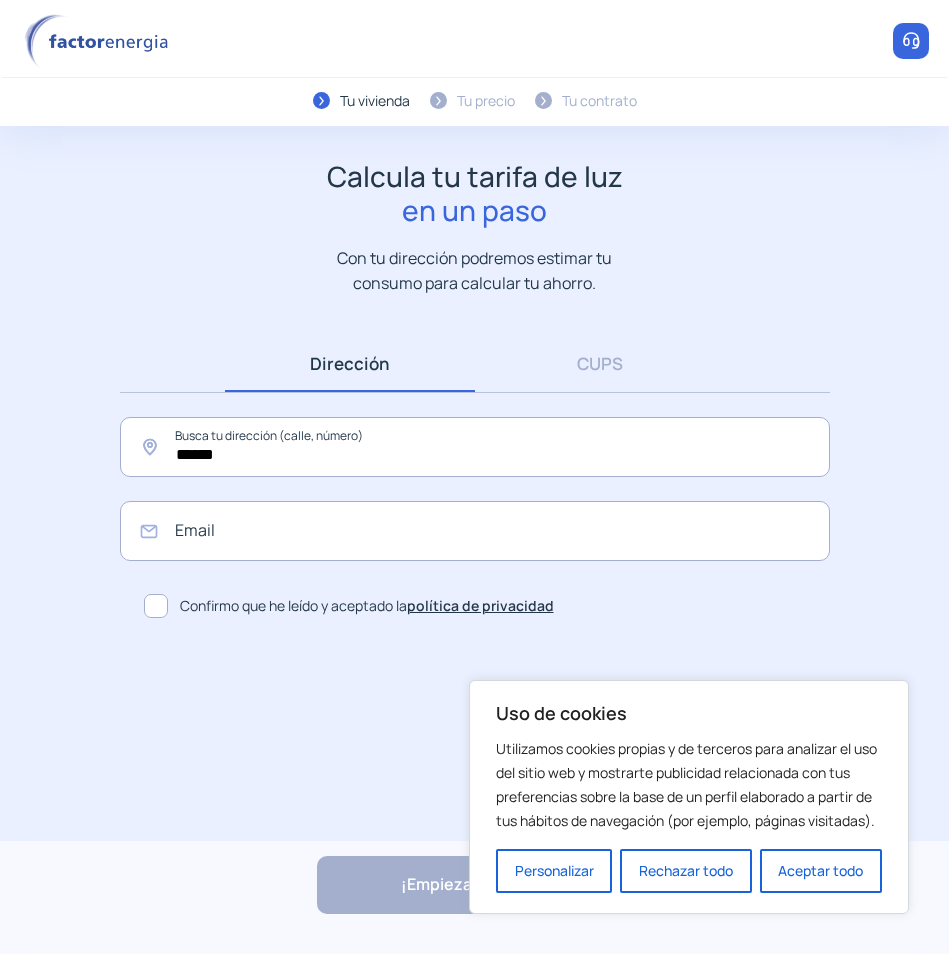 scroll, scrollTop: 0, scrollLeft: 0, axis: both 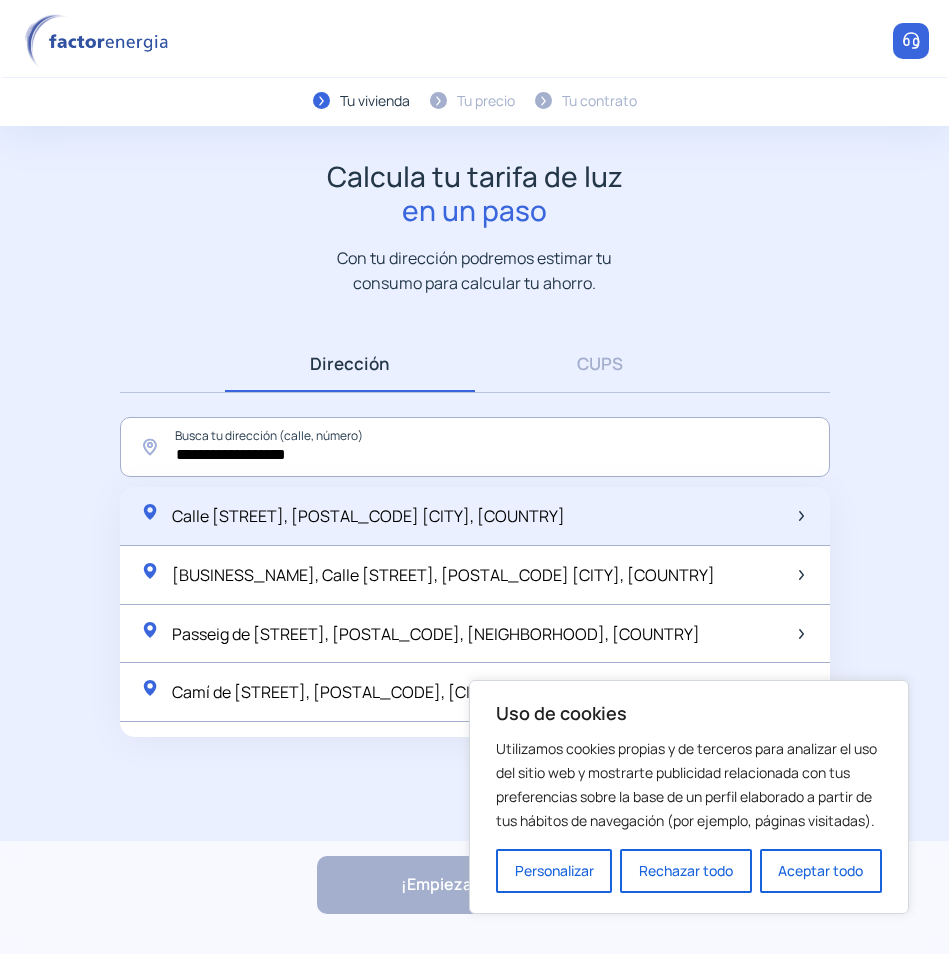 click on "Calle [STREET], [POSTAL_CODE] [CITY], [COUNTRY]" 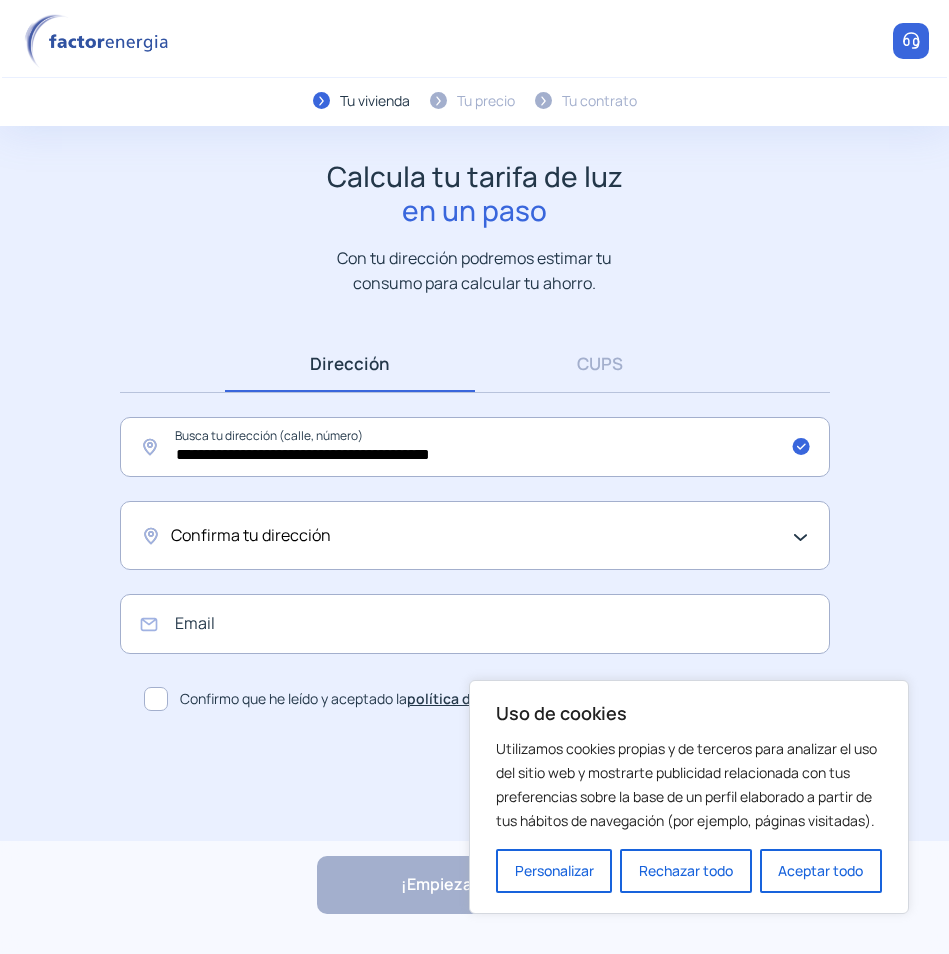 click on "Confirma tu dirección" 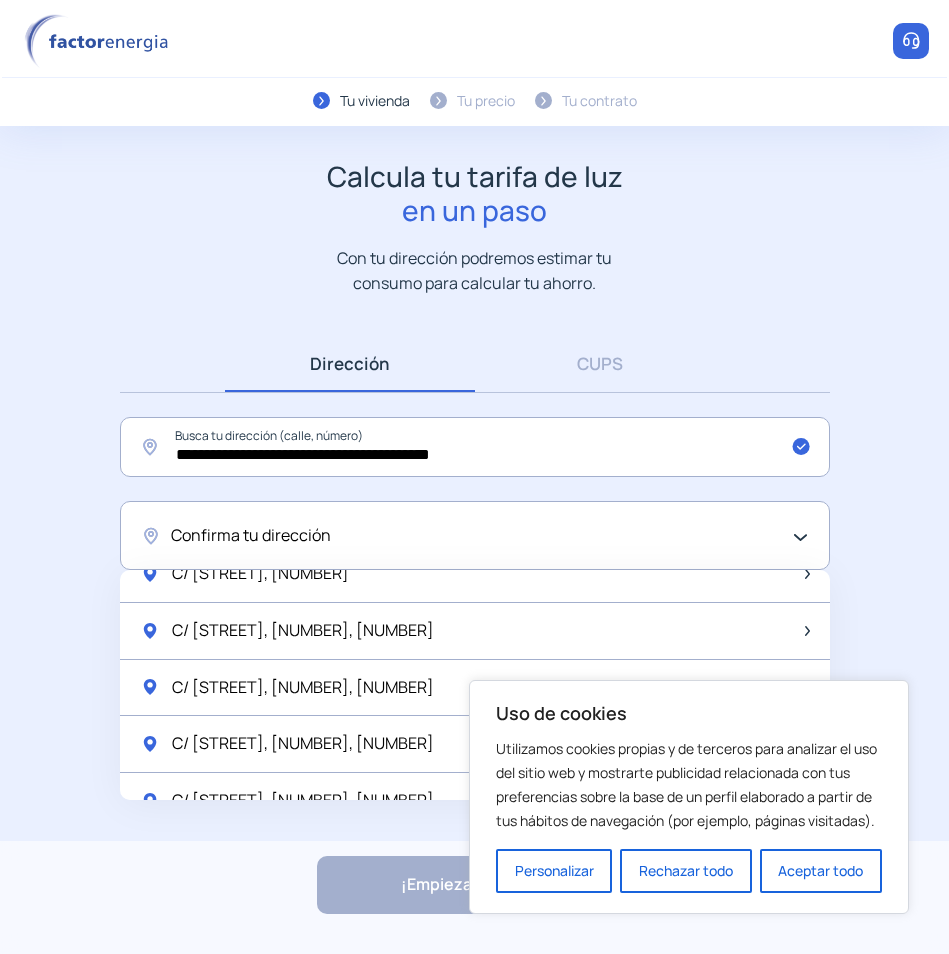 scroll, scrollTop: 0, scrollLeft: 0, axis: both 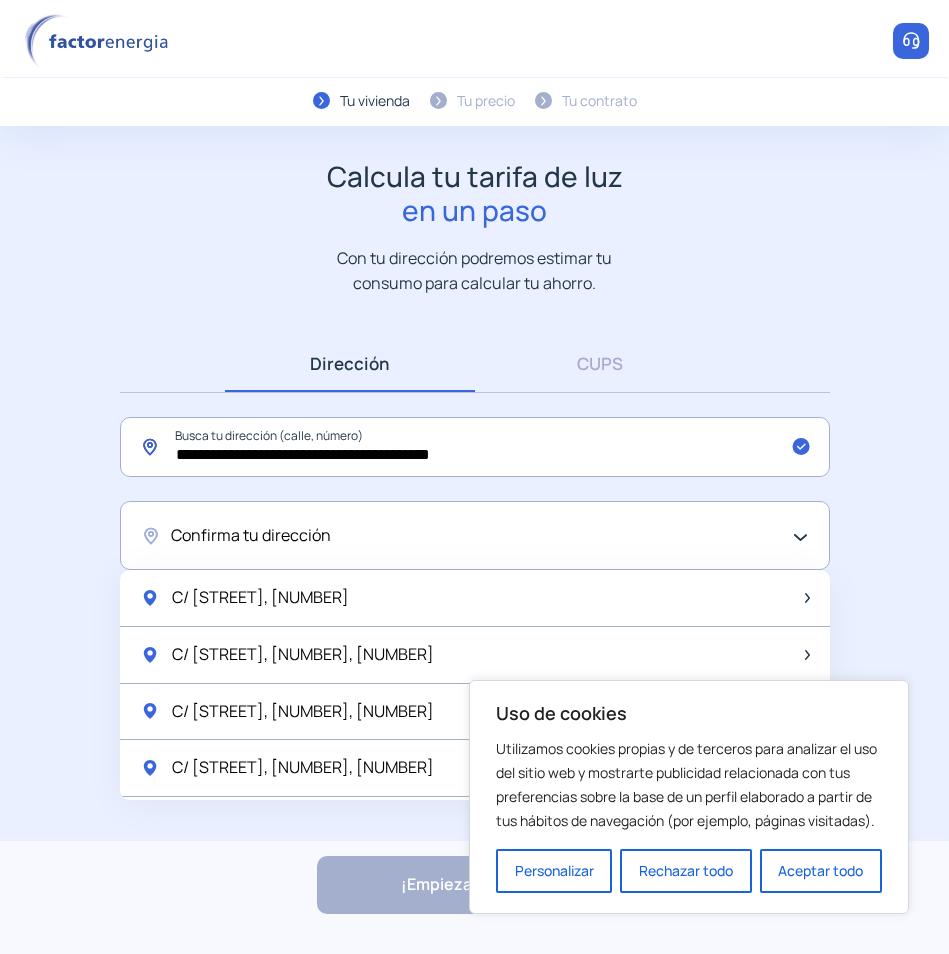 click on "**********" 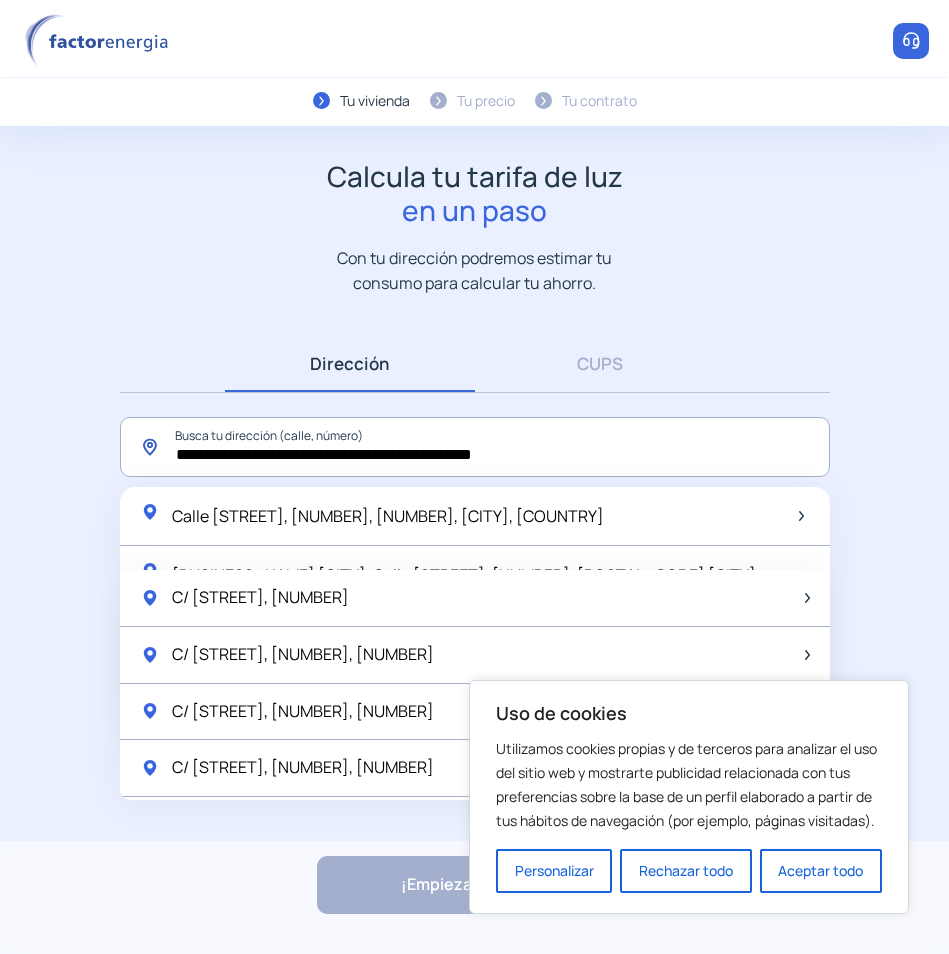 click on "**********" 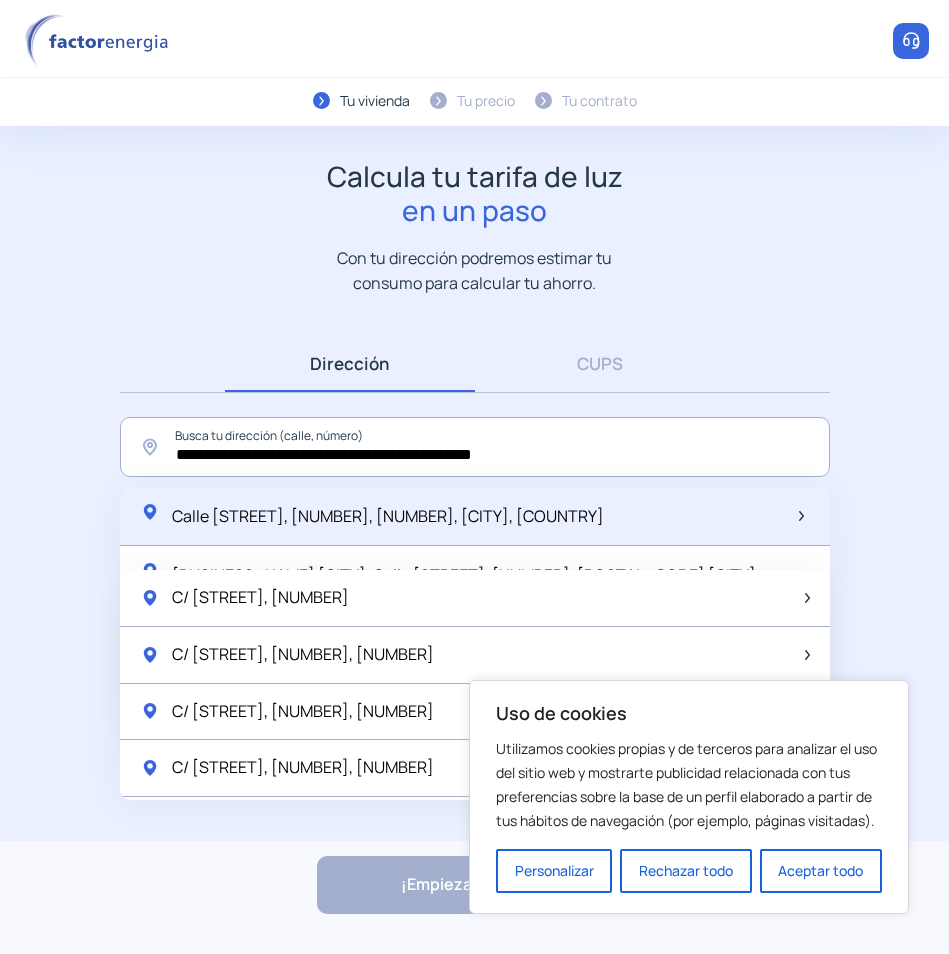 click on "Calle [STREET], [NUMBER], [NUMBER], [CITY], [COUNTRY]" 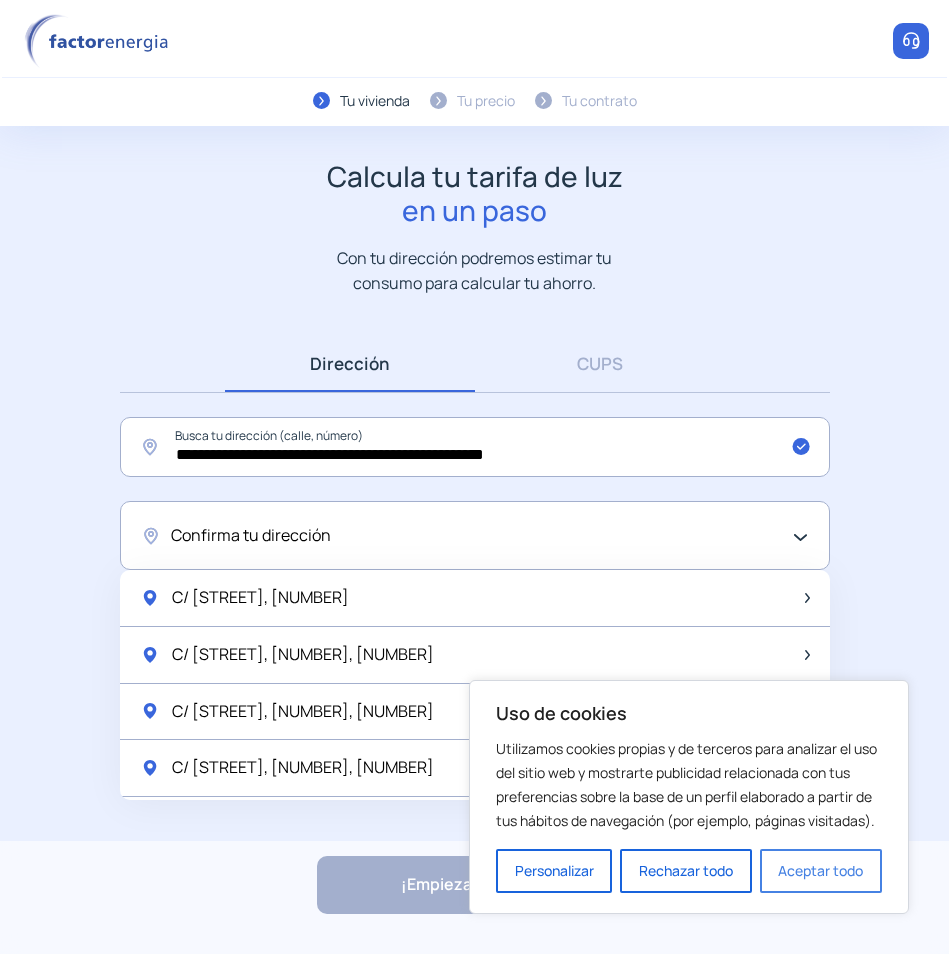 click on "Aceptar todo" at bounding box center [821, 871] 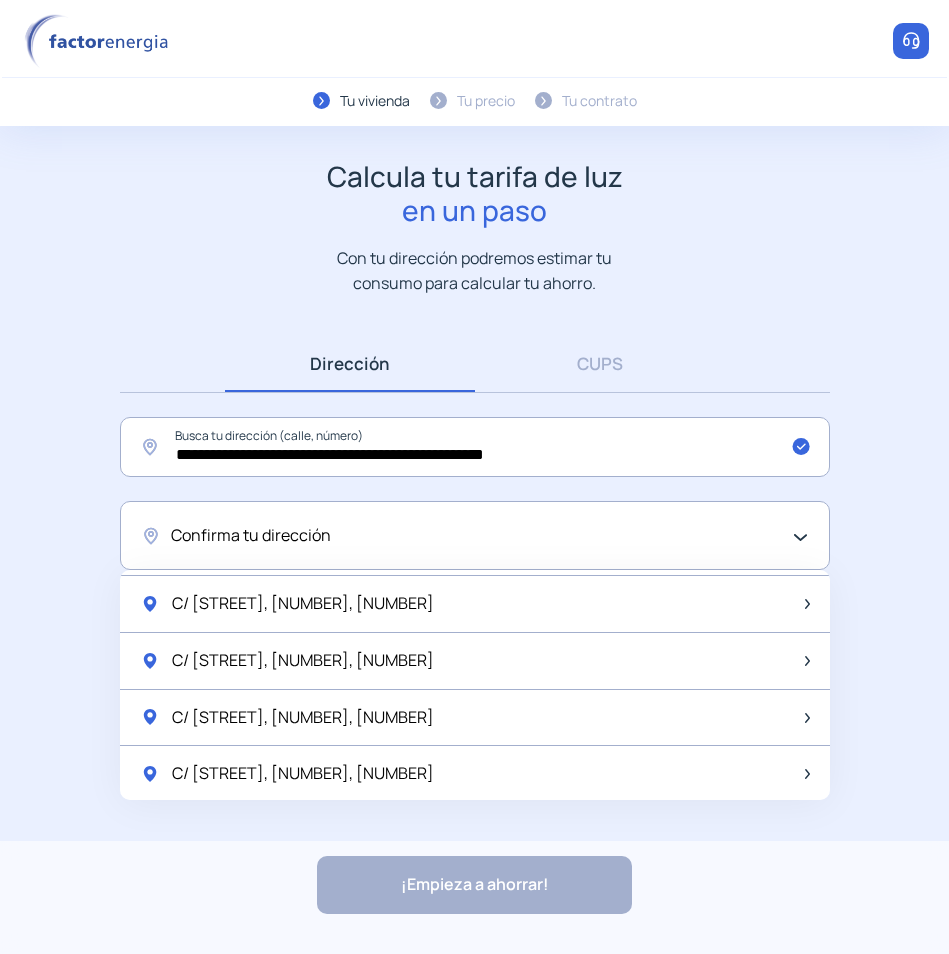 scroll, scrollTop: 1856, scrollLeft: 0, axis: vertical 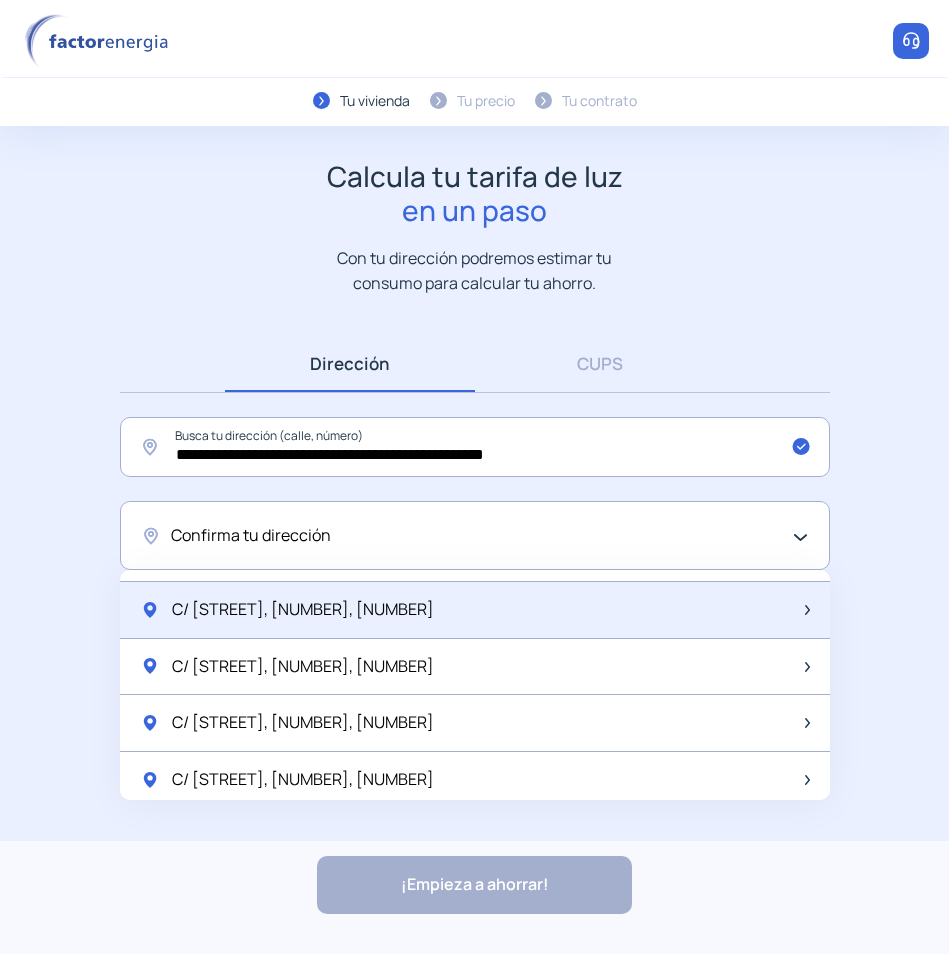 click on "C/ [STREET], [NUMBER], [NUMBER]" 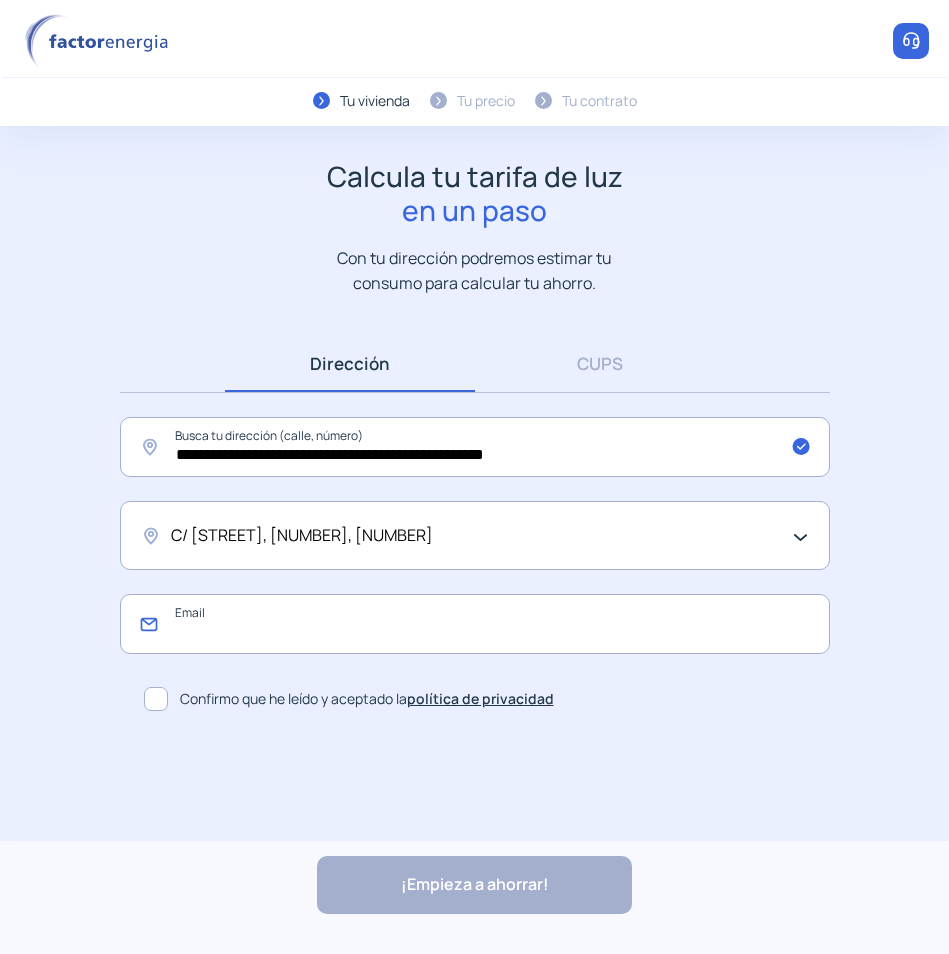 click 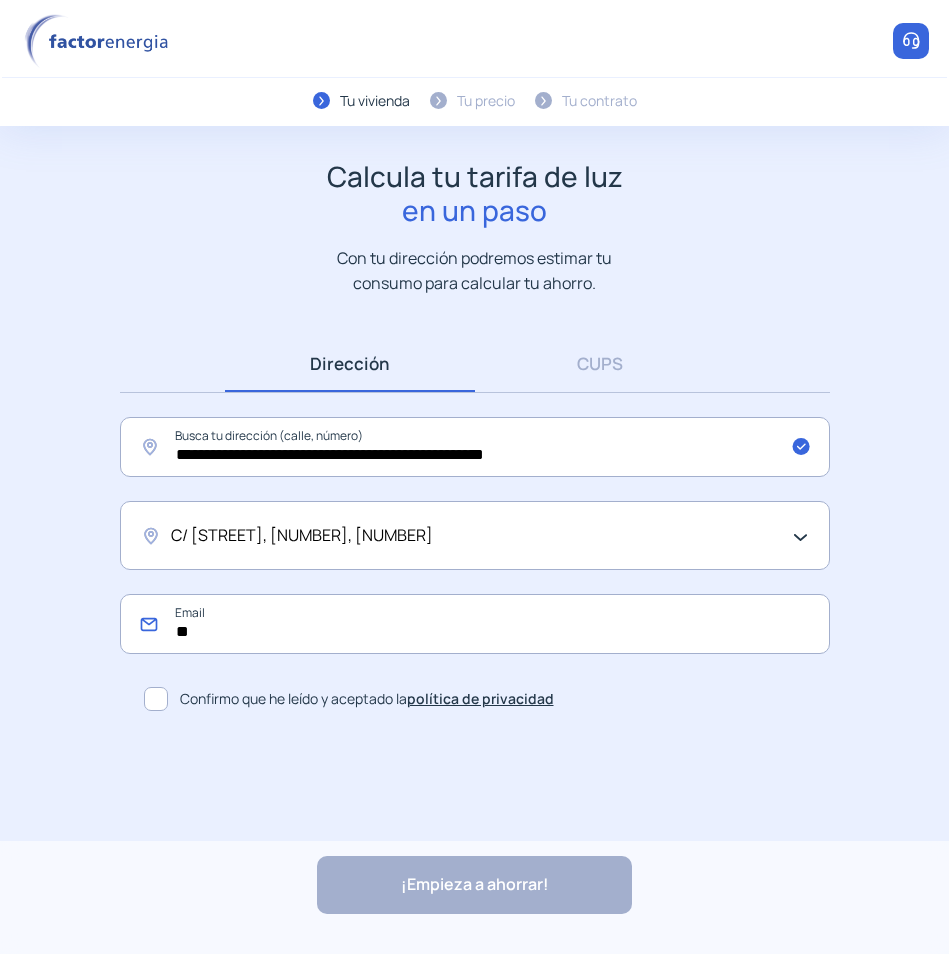 type on "*" 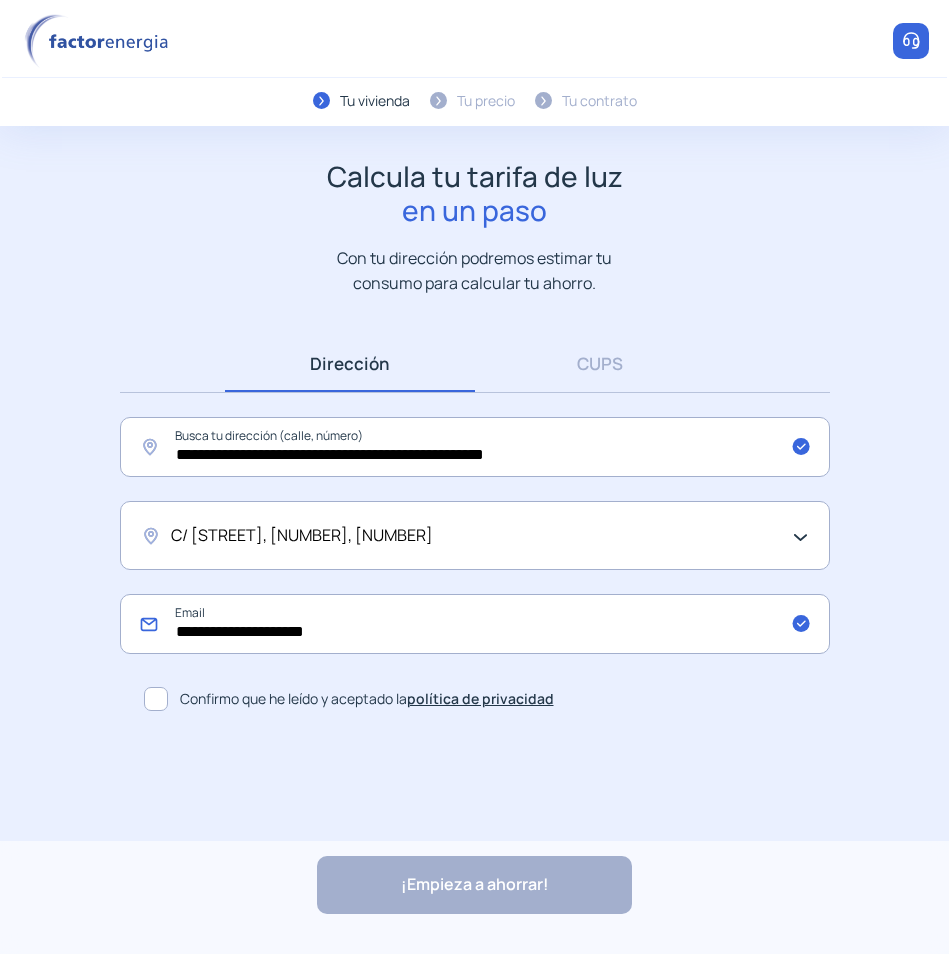 type on "**********" 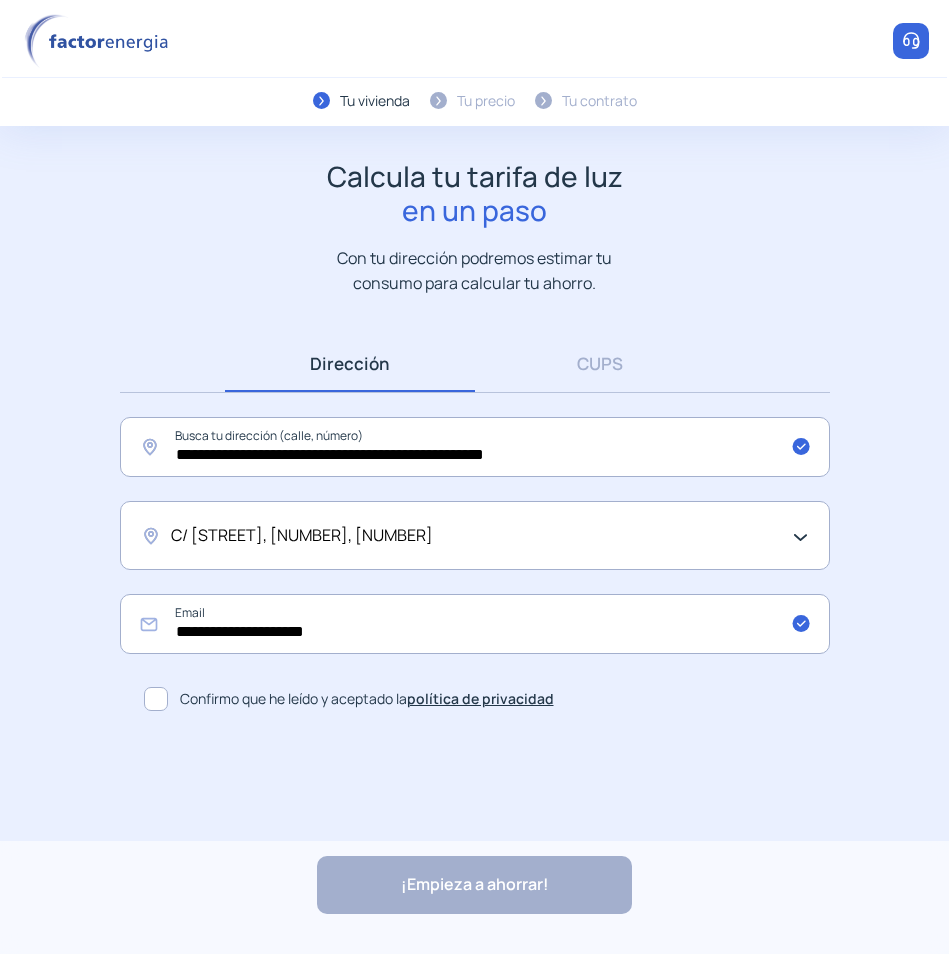 click 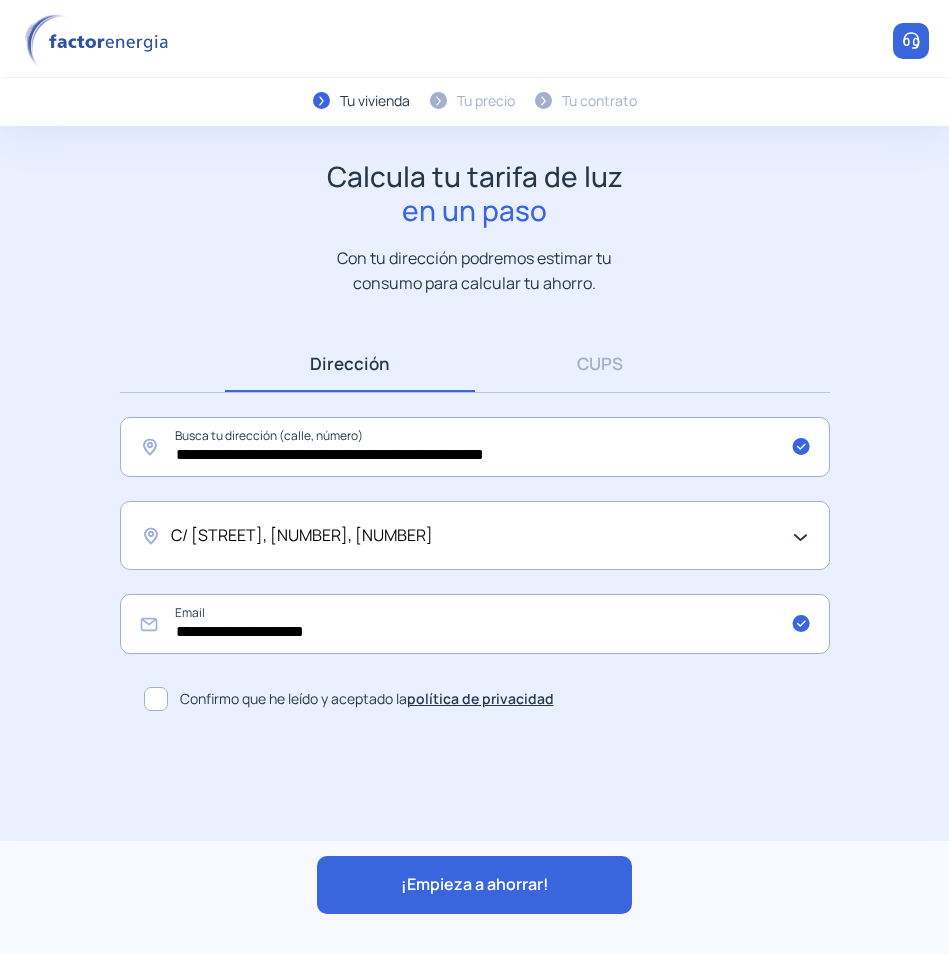 click on "¡Empieza a ahorrar!" 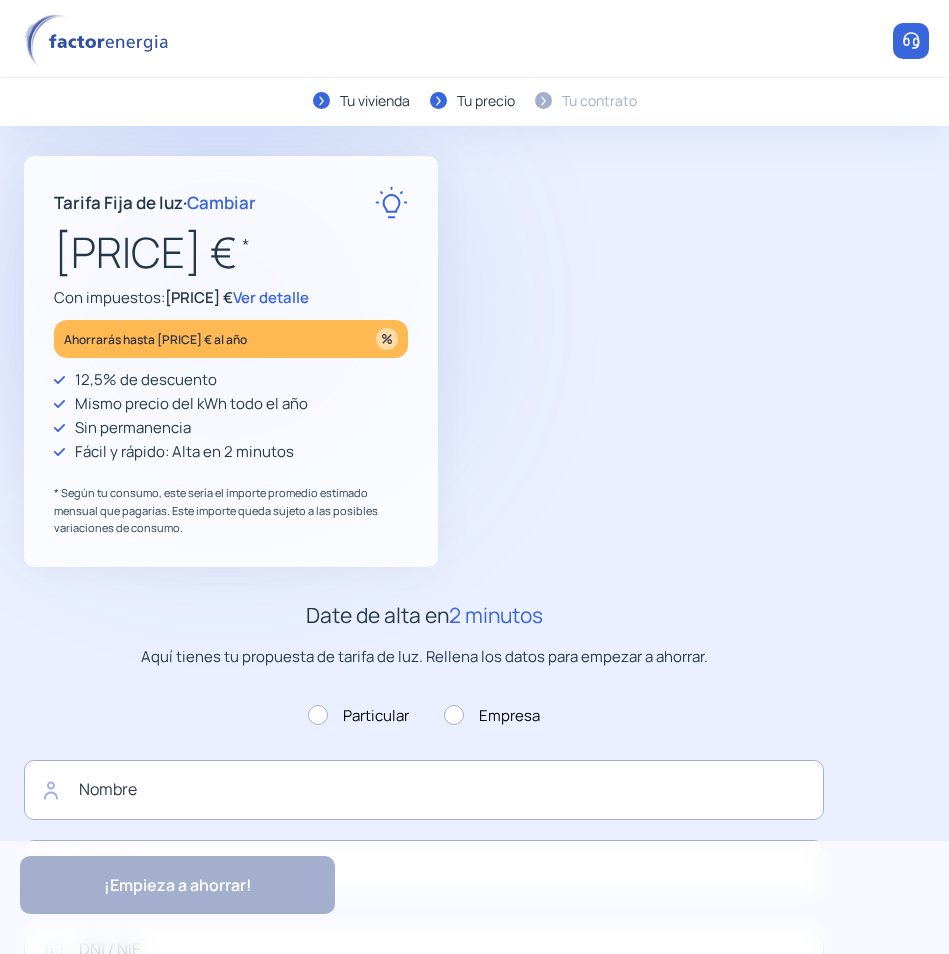 type on "**********" 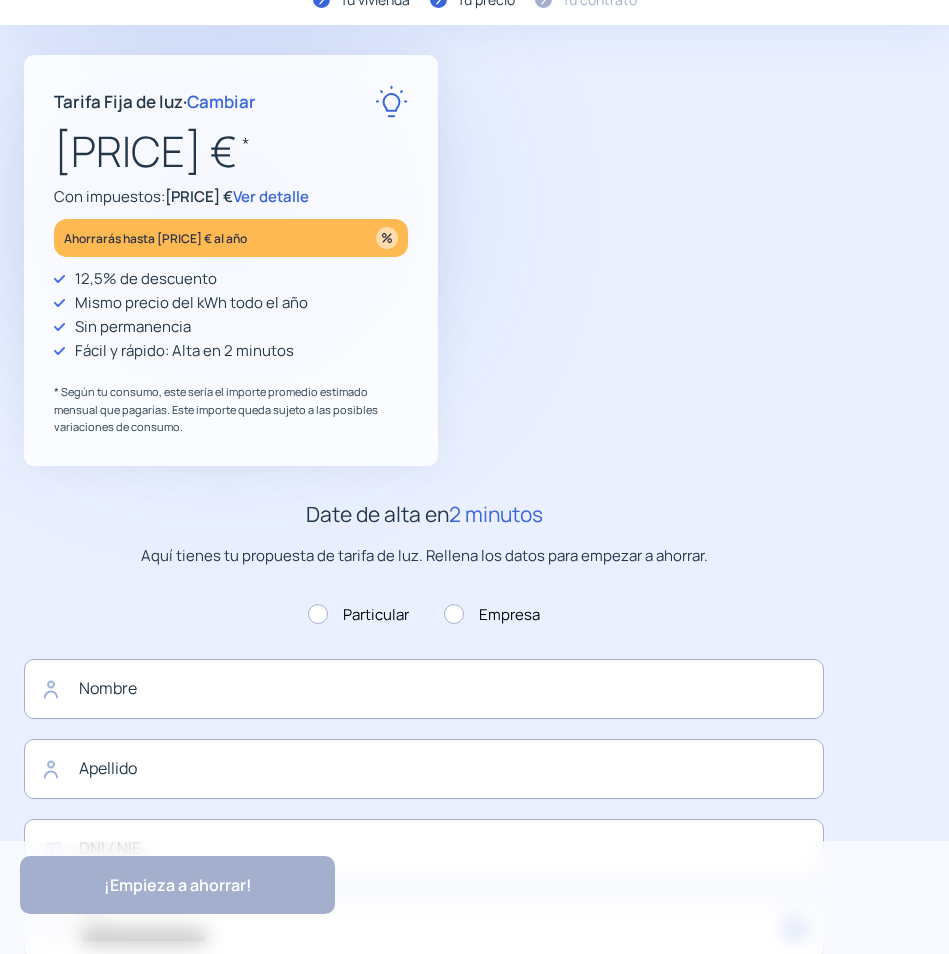 scroll, scrollTop: 500, scrollLeft: 0, axis: vertical 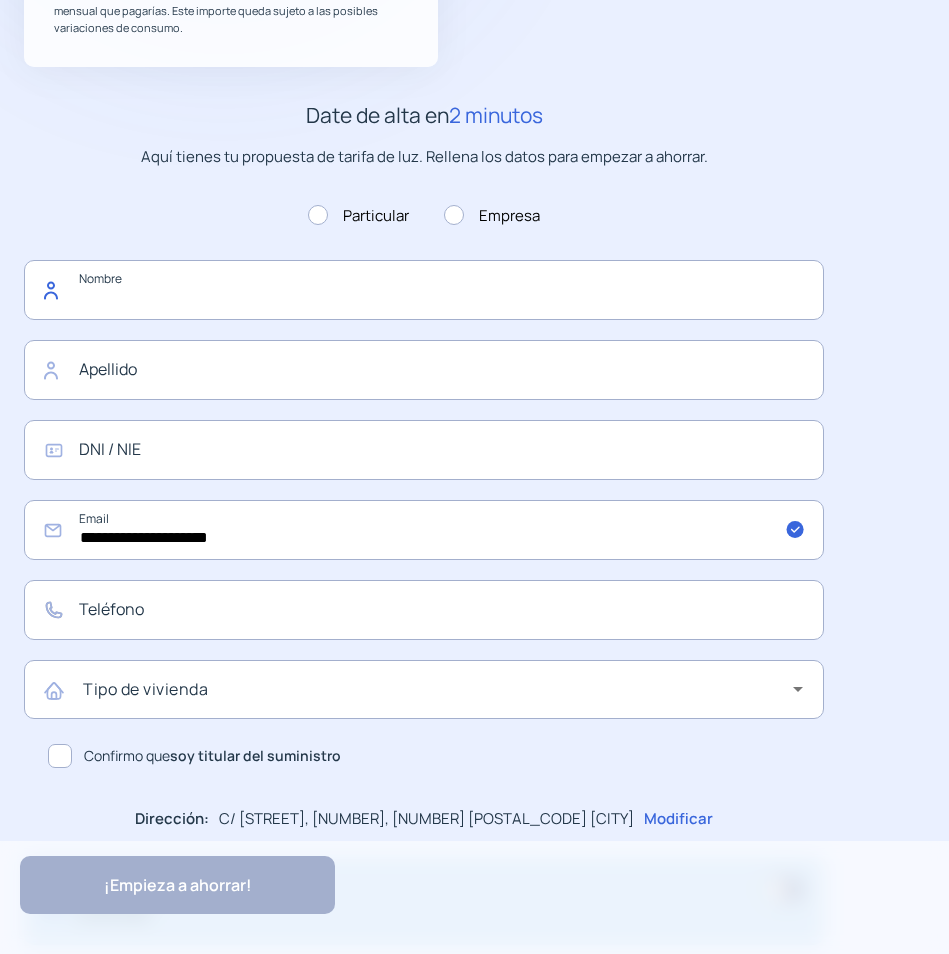 click 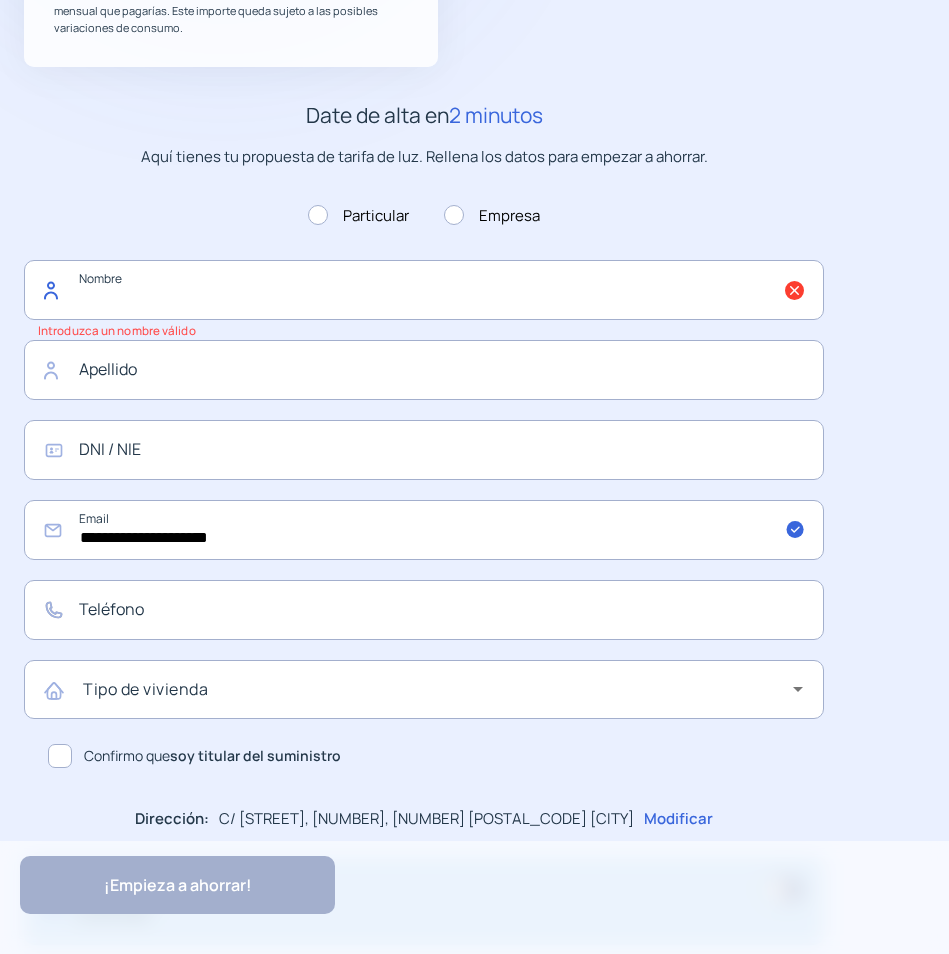 click 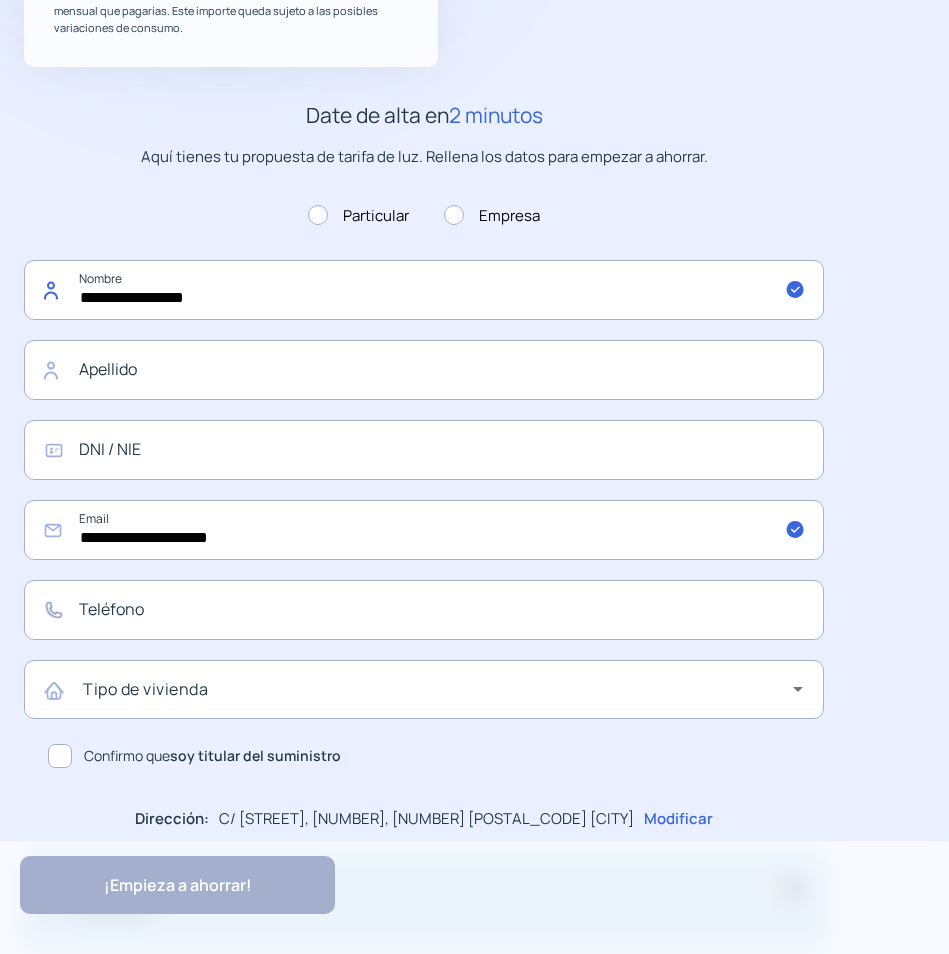 type on "**********" 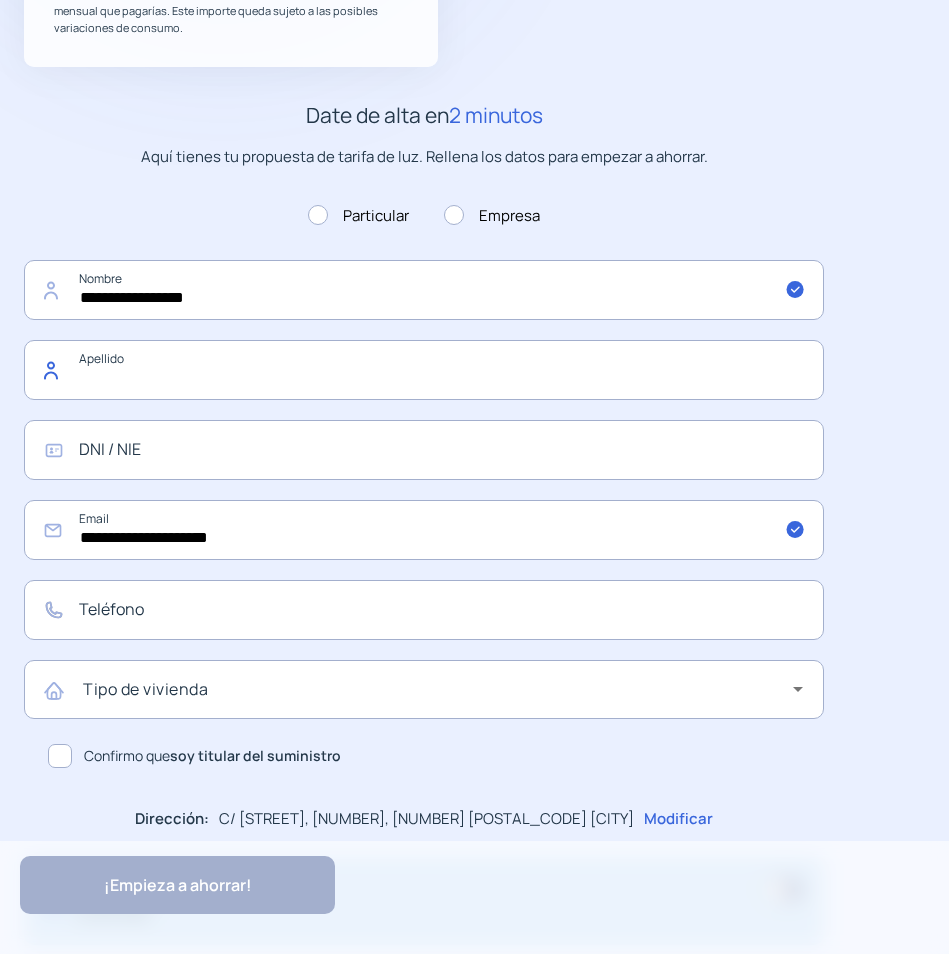 drag, startPoint x: 151, startPoint y: 363, endPoint x: 148, endPoint y: 389, distance: 26.172504 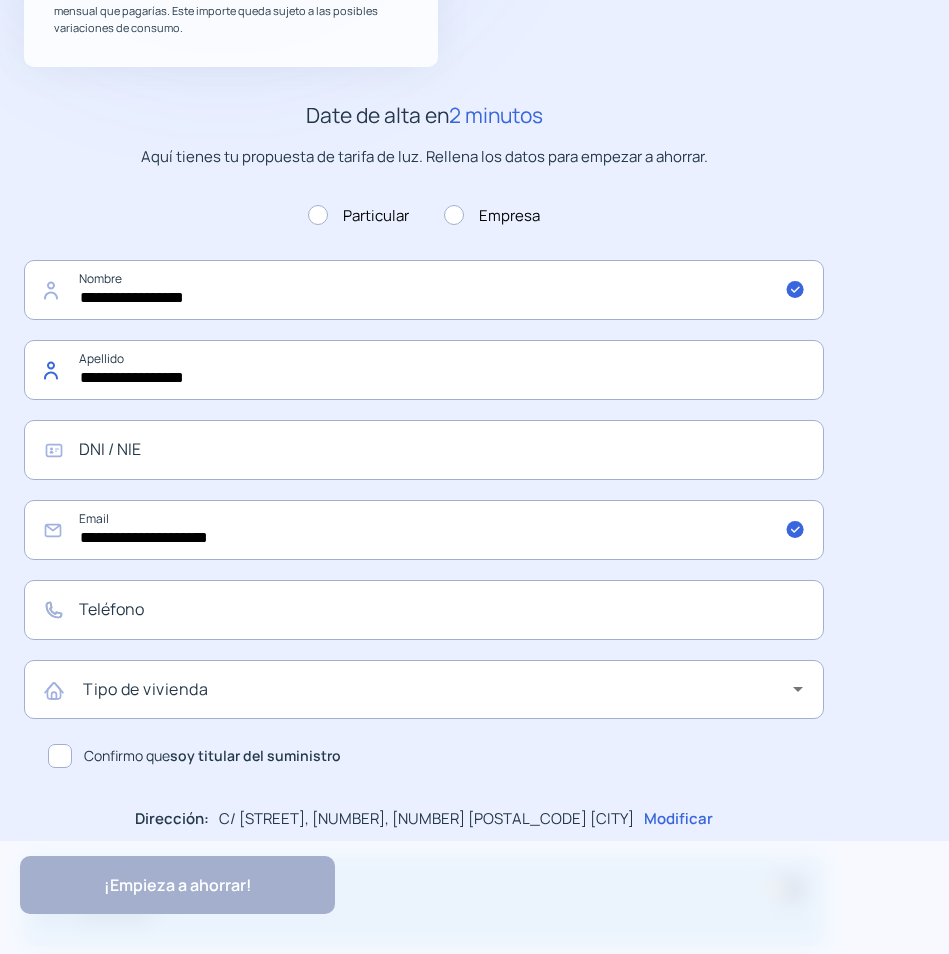 type on "**********" 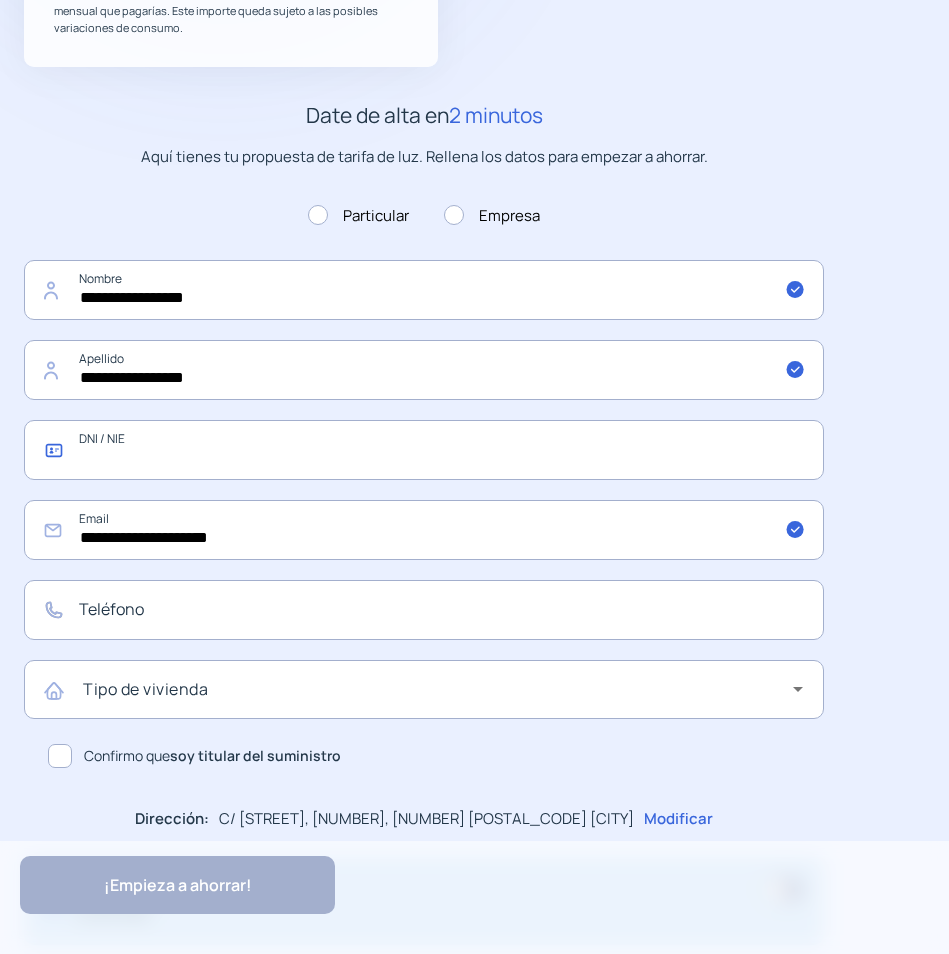 click 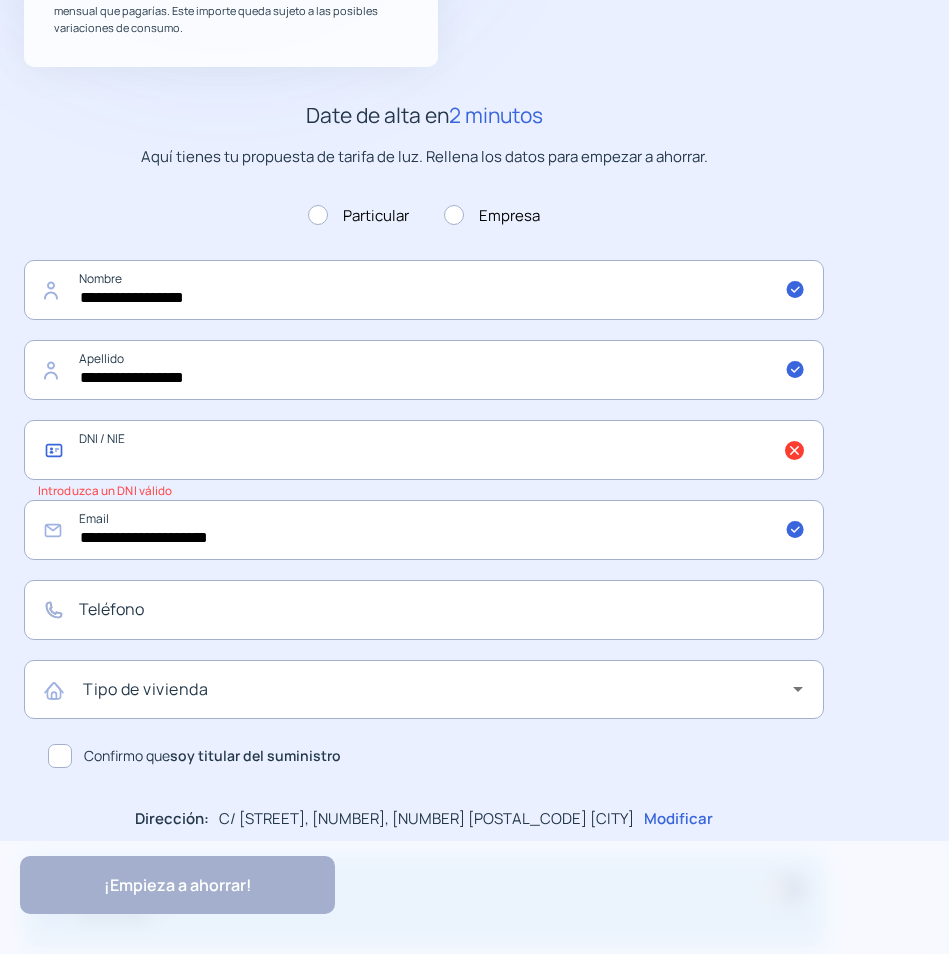 click 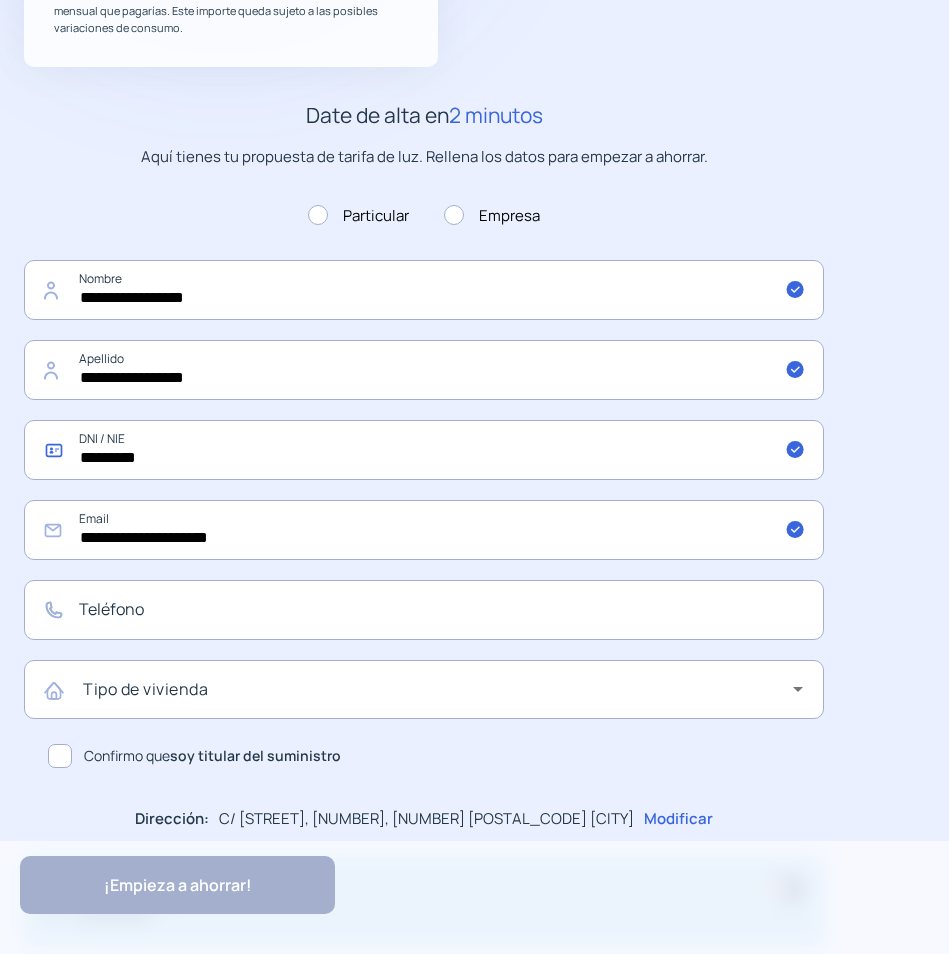 type on "*********" 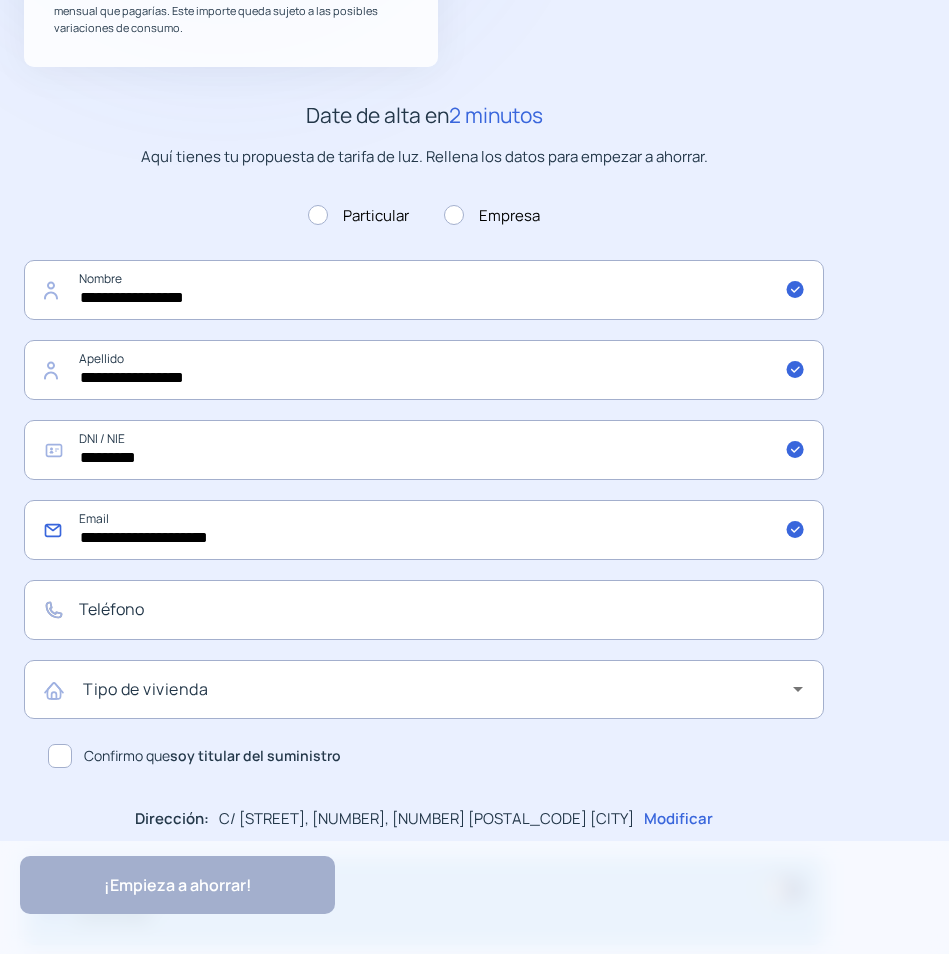 click on "**********" 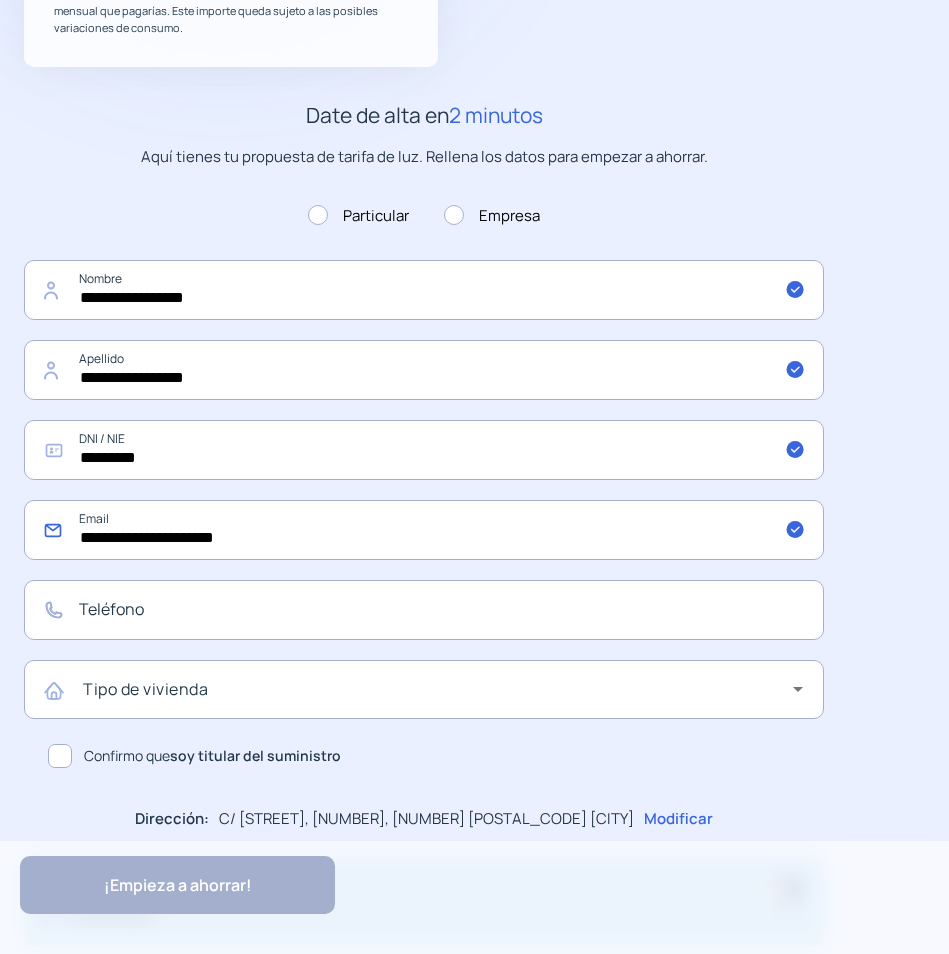 type on "**********" 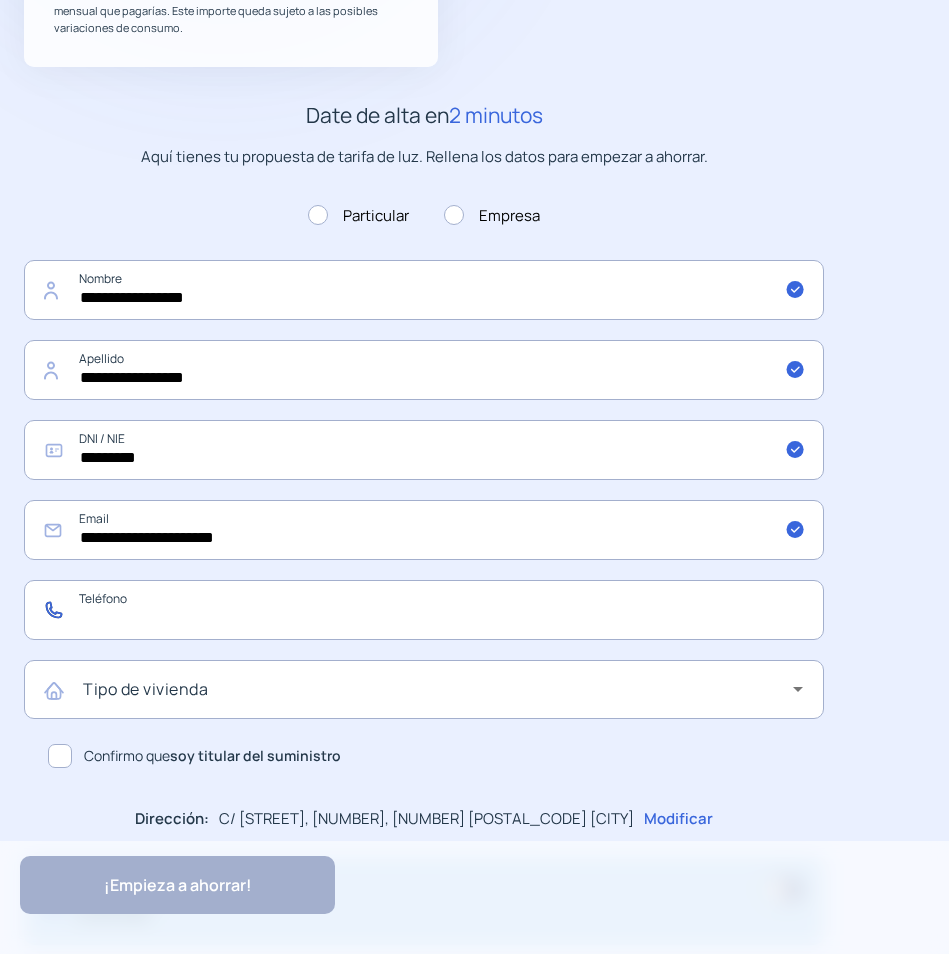 click 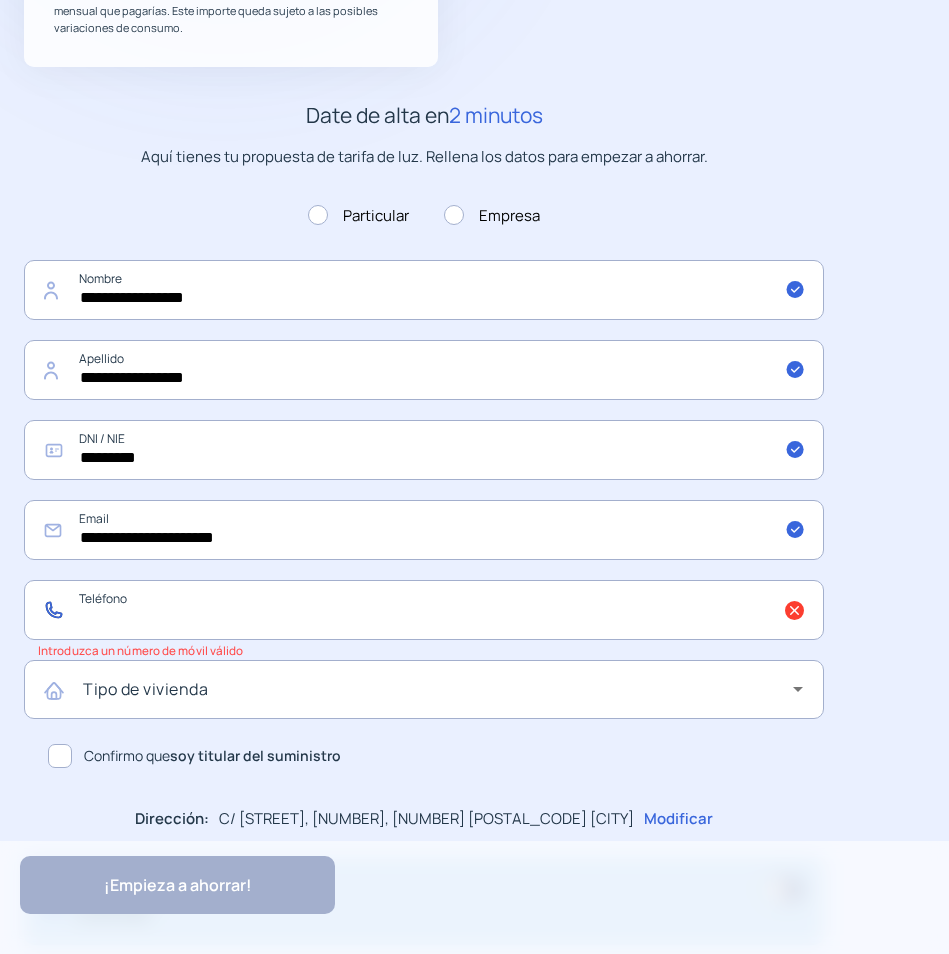 click 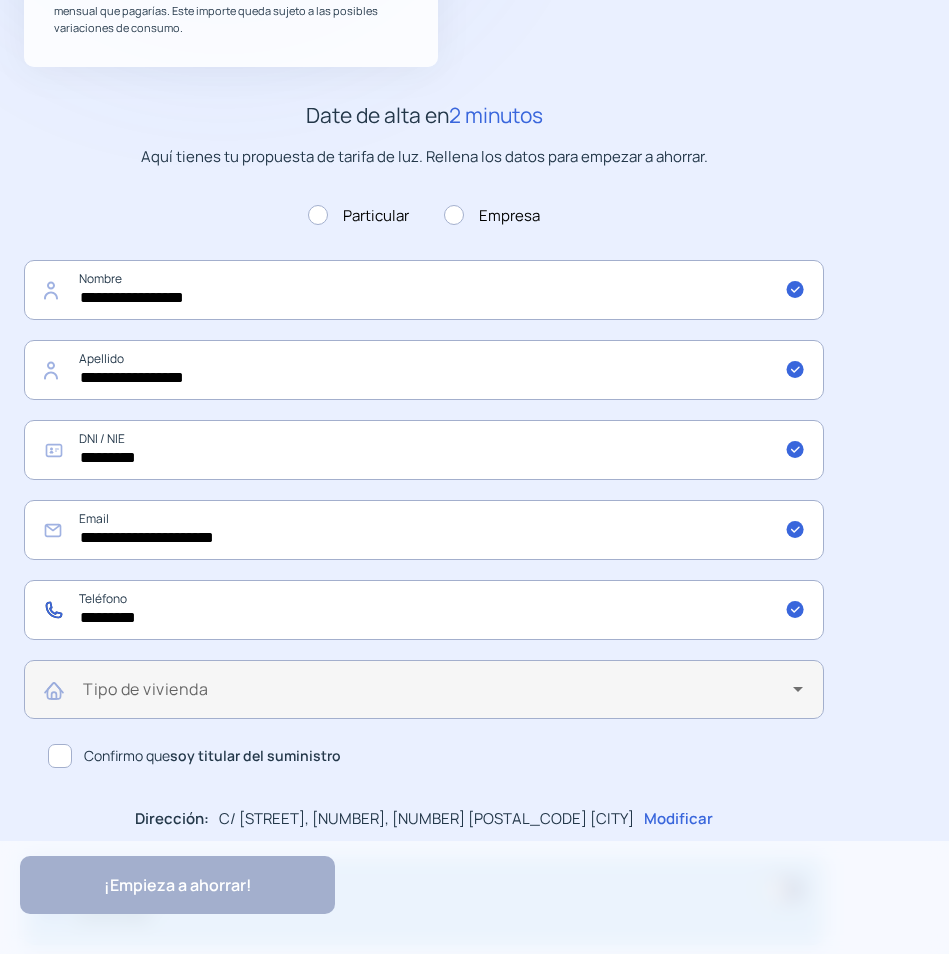 type on "*********" 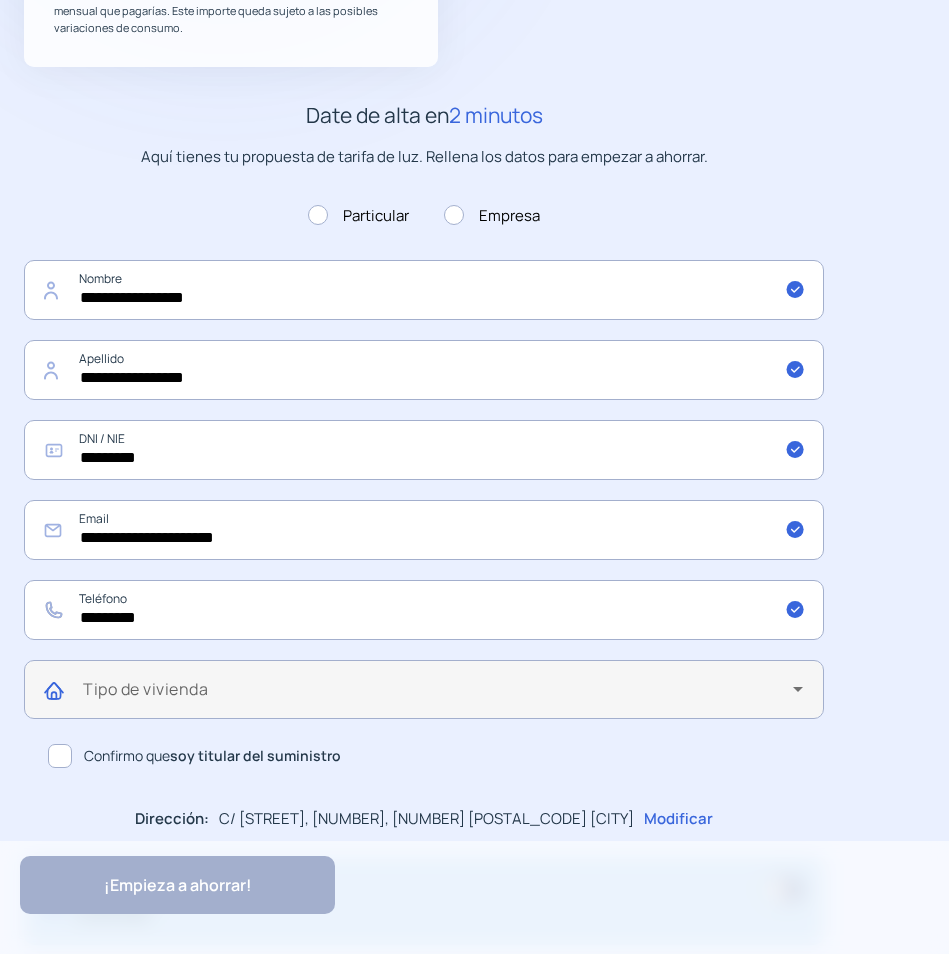 click at bounding box center (438, 697) 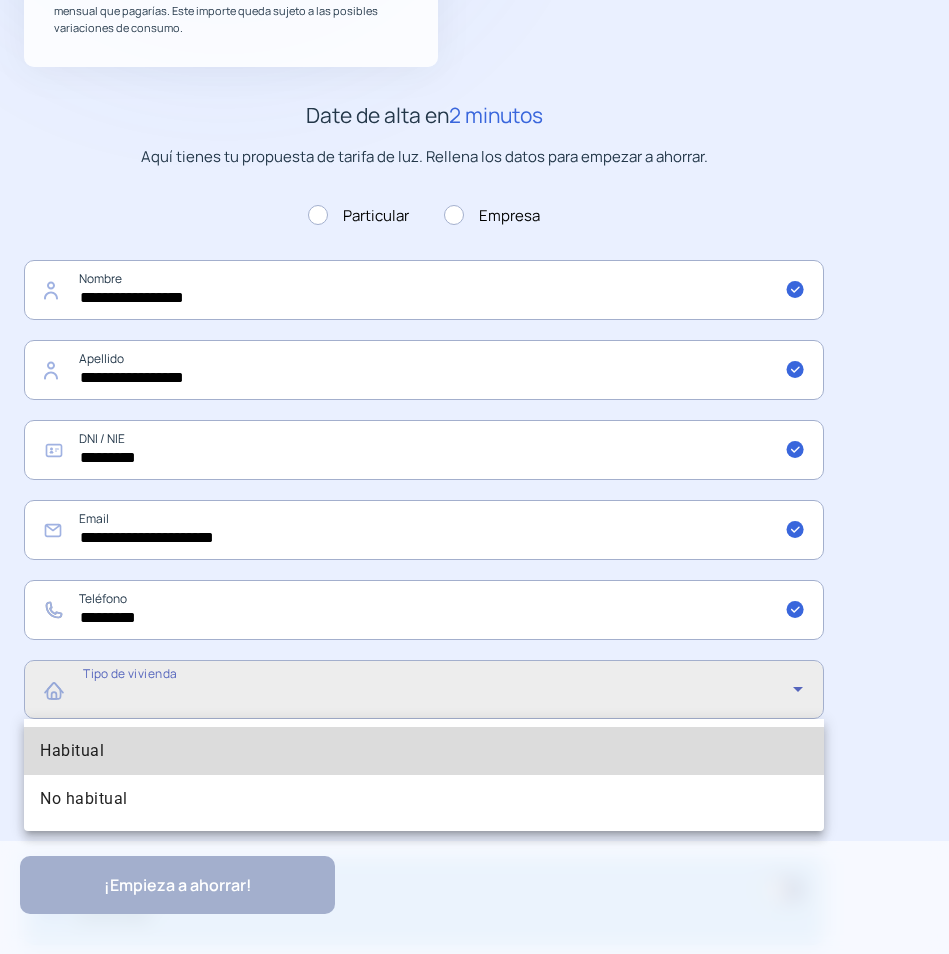 click on "Habitual" at bounding box center [72, 751] 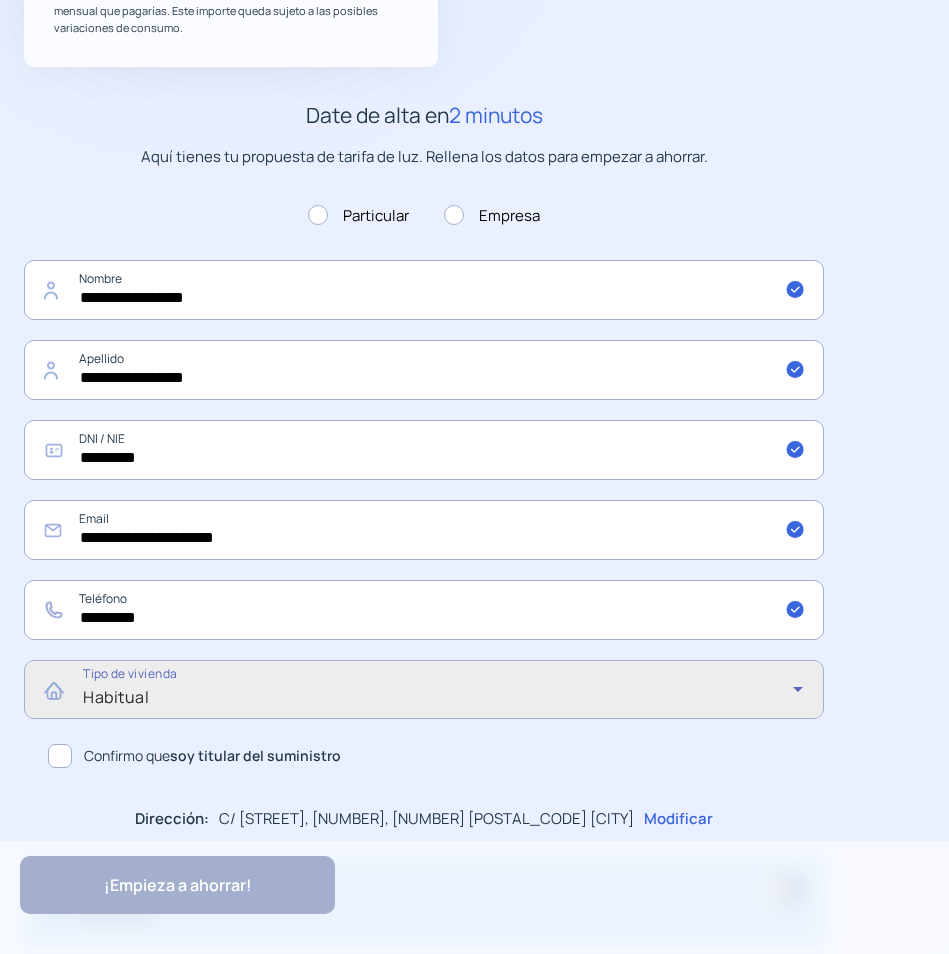 click 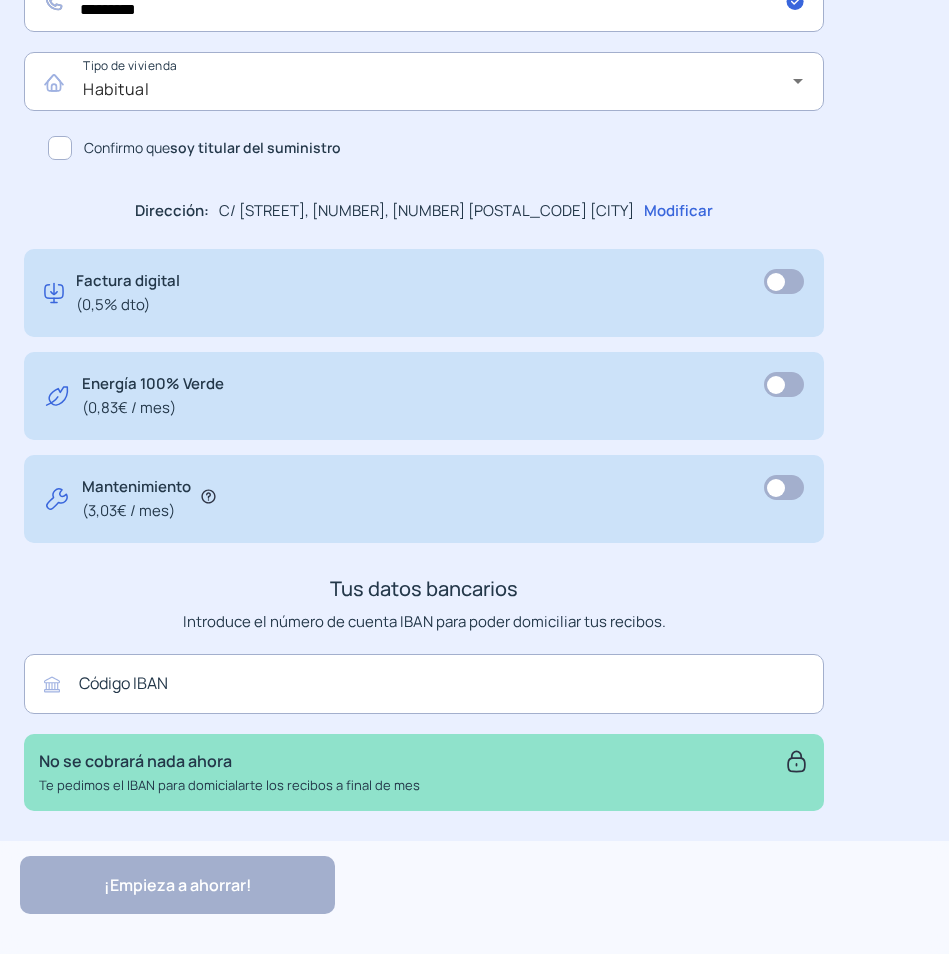scroll, scrollTop: 1110, scrollLeft: 0, axis: vertical 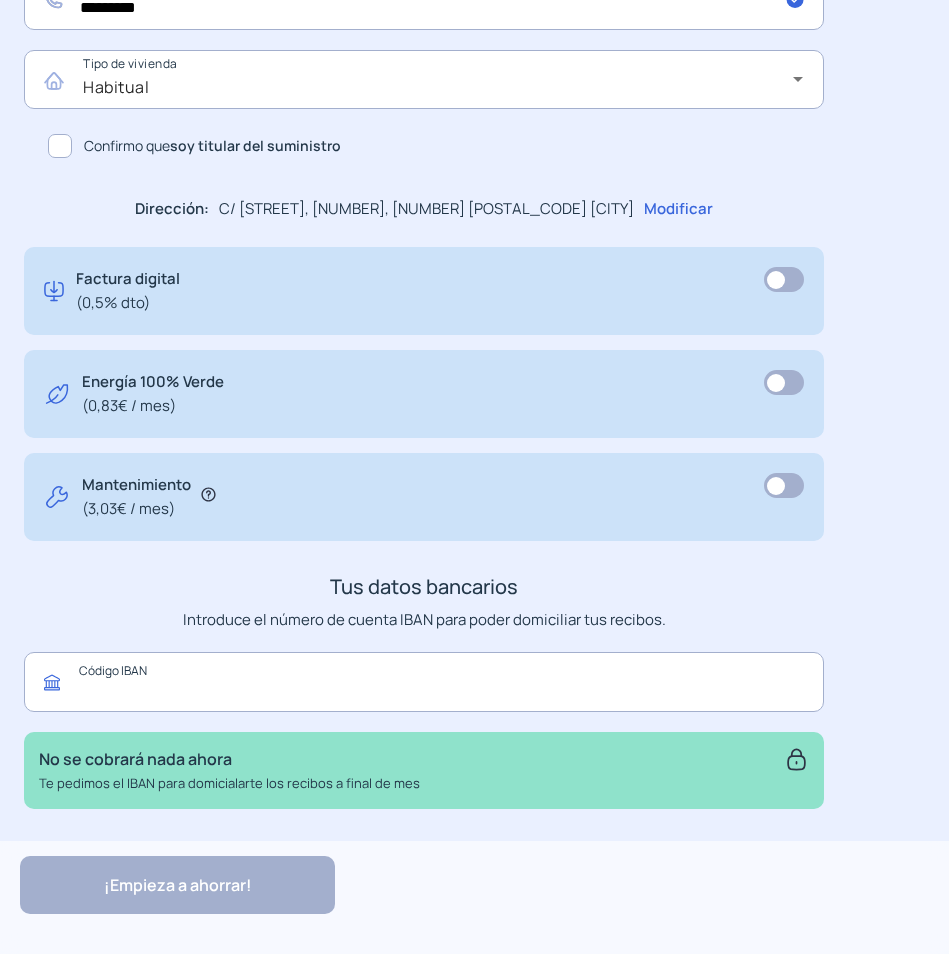 click 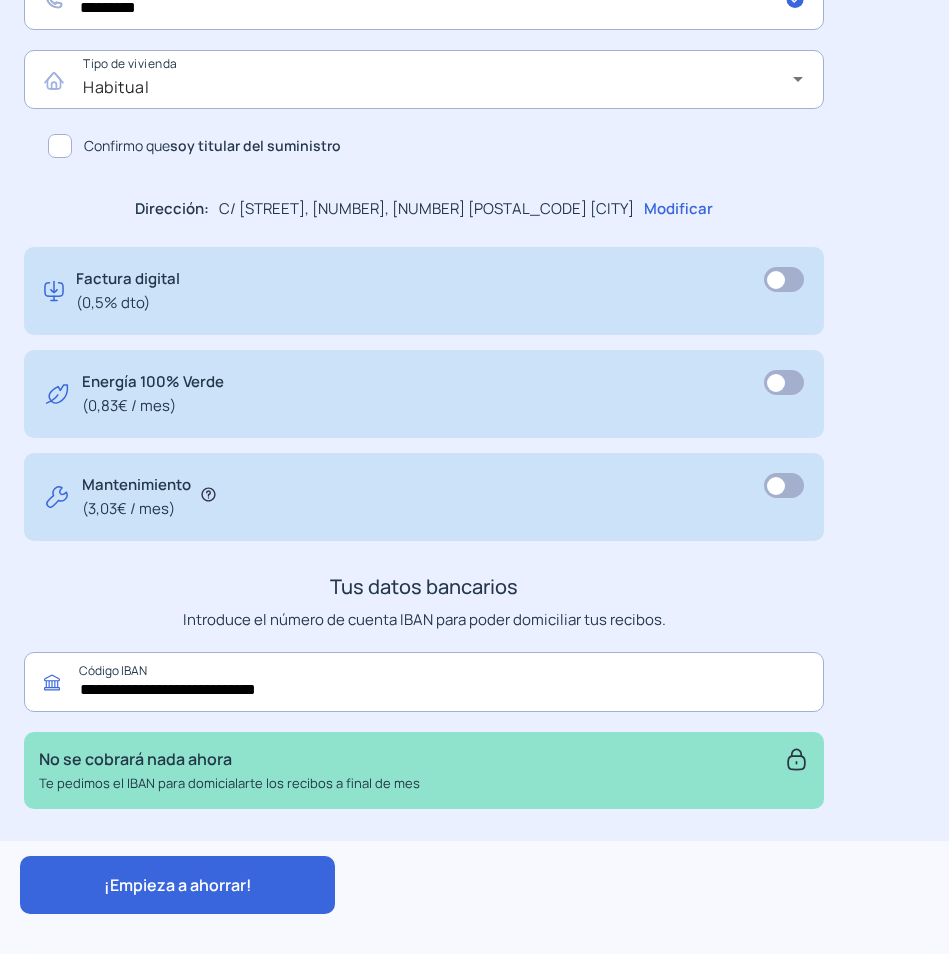 type on "**********" 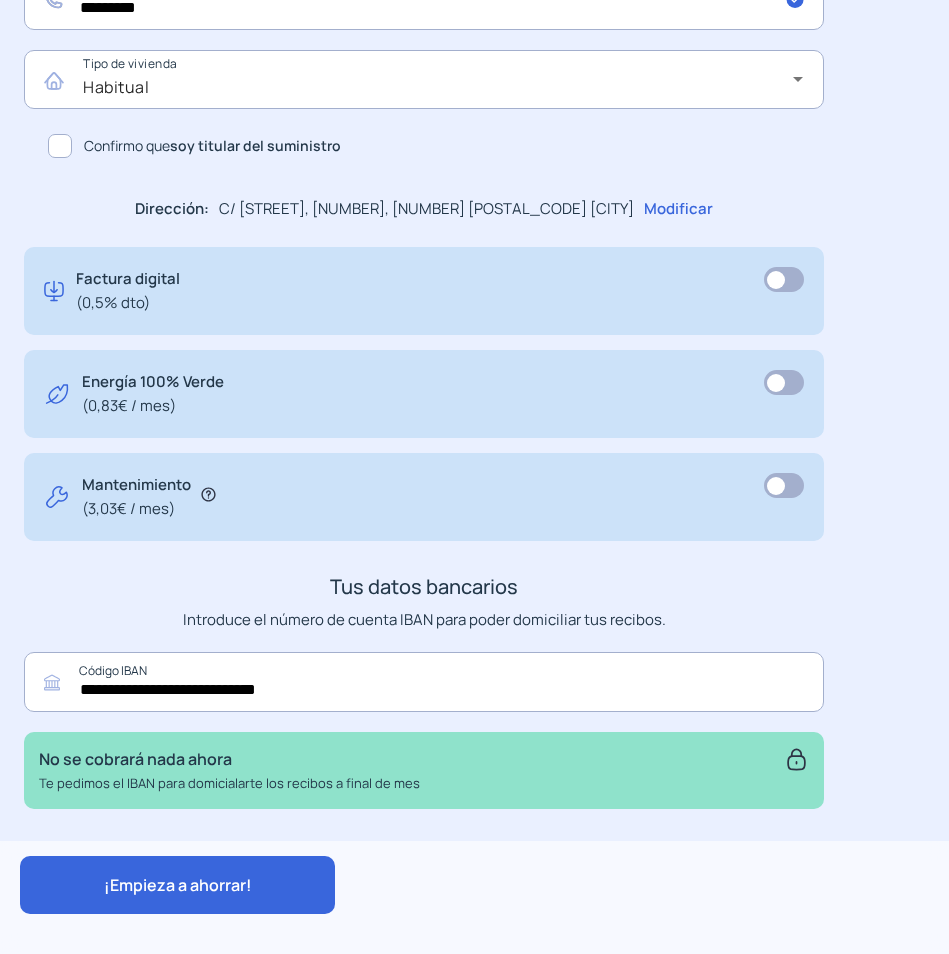 click on "¡Empieza a ahorrar!" 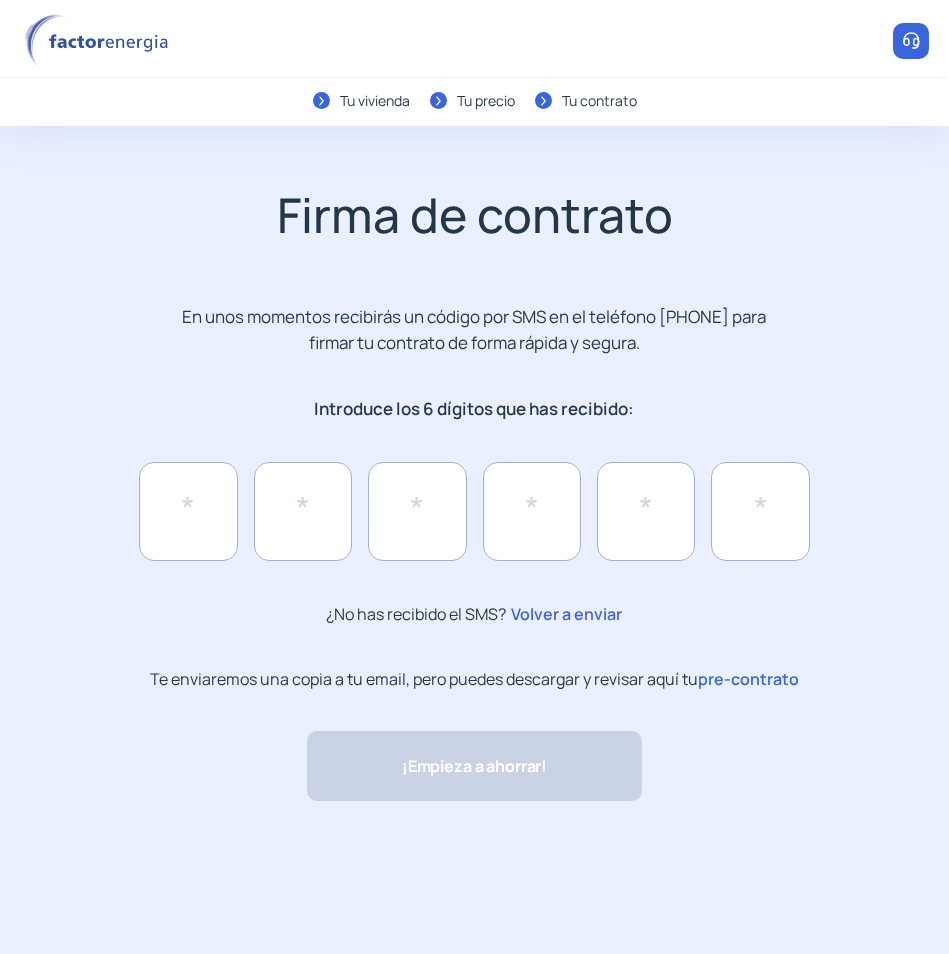 scroll, scrollTop: 0, scrollLeft: 0, axis: both 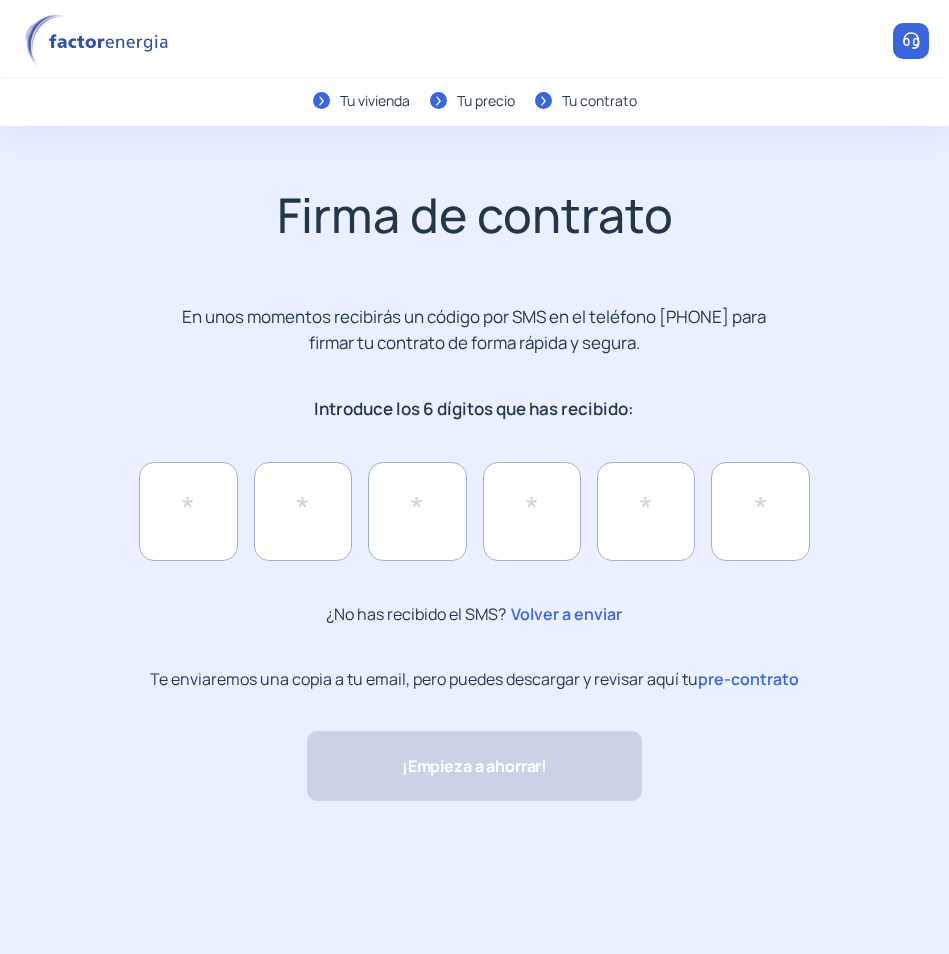 click on "pre-contrato" 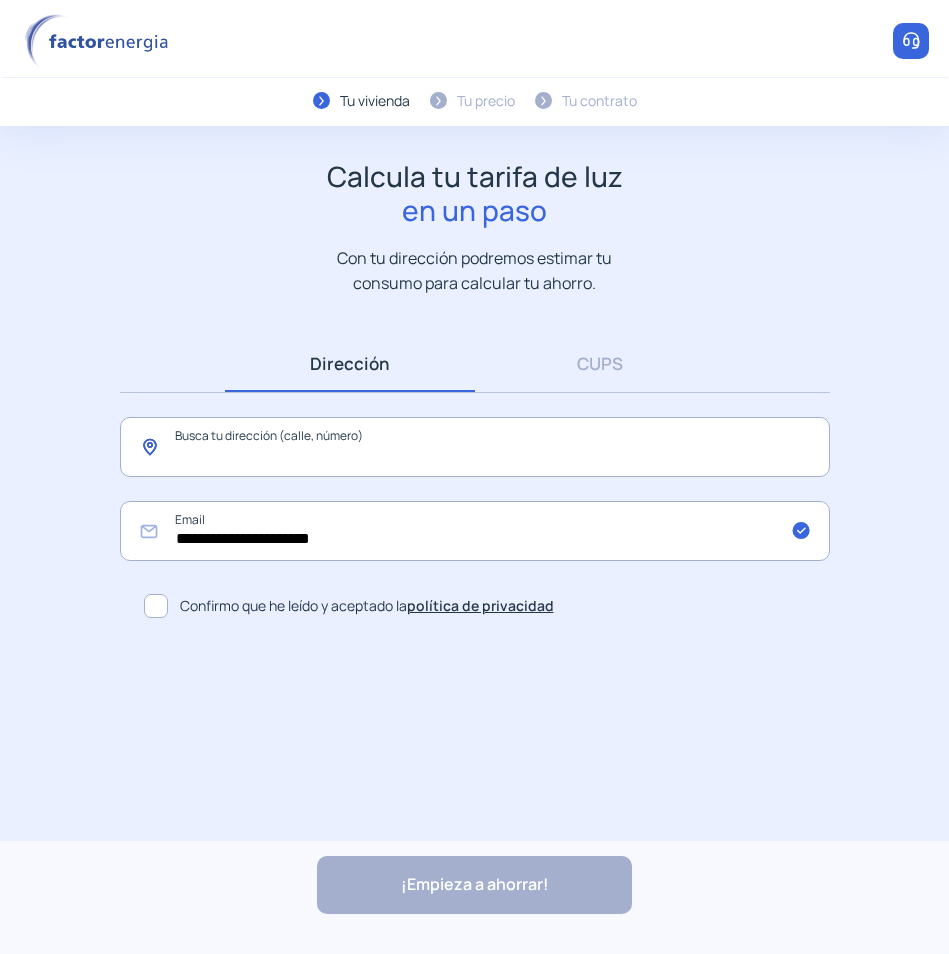 click 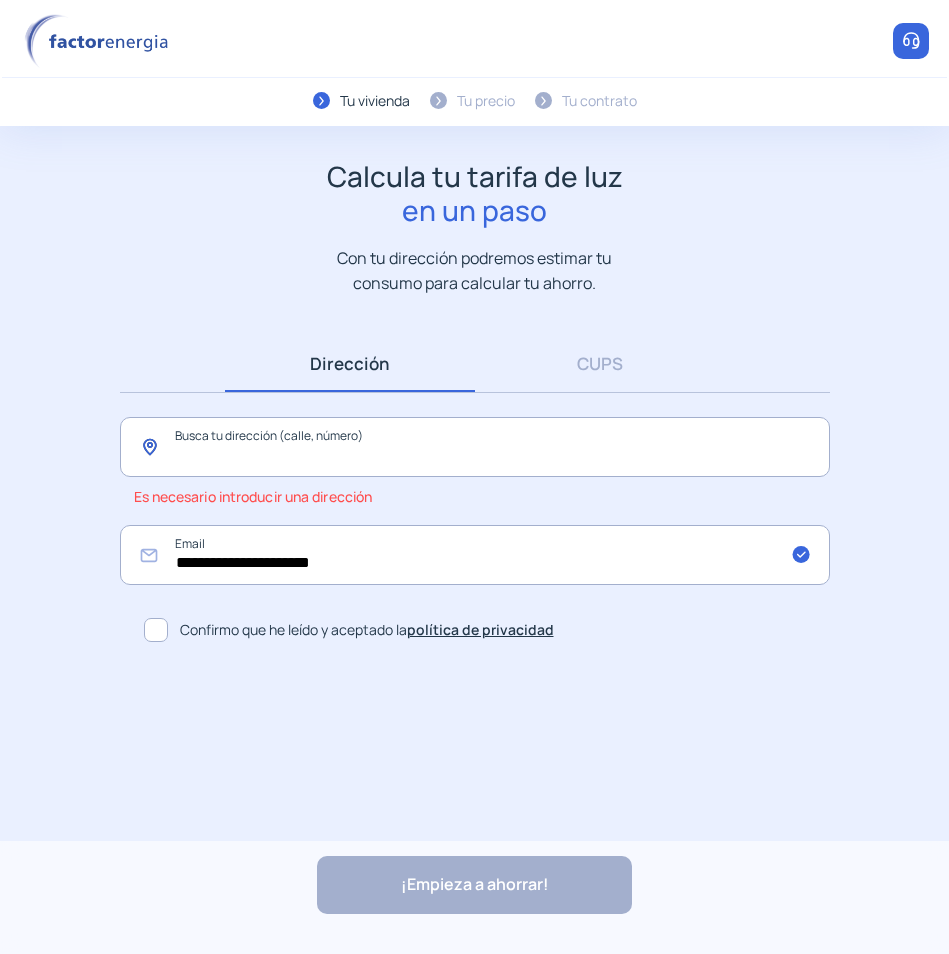 click 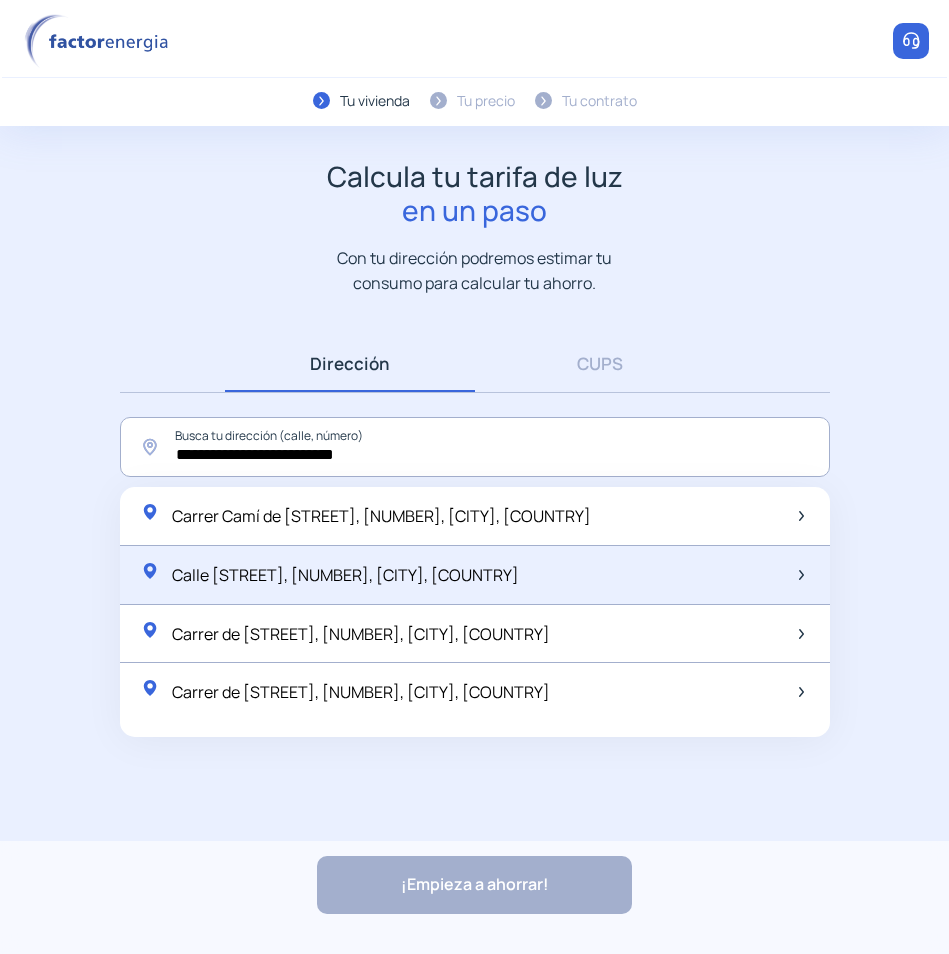 click on "Calle [STREET], [NUMBER], [CITY], [COUNTRY]" 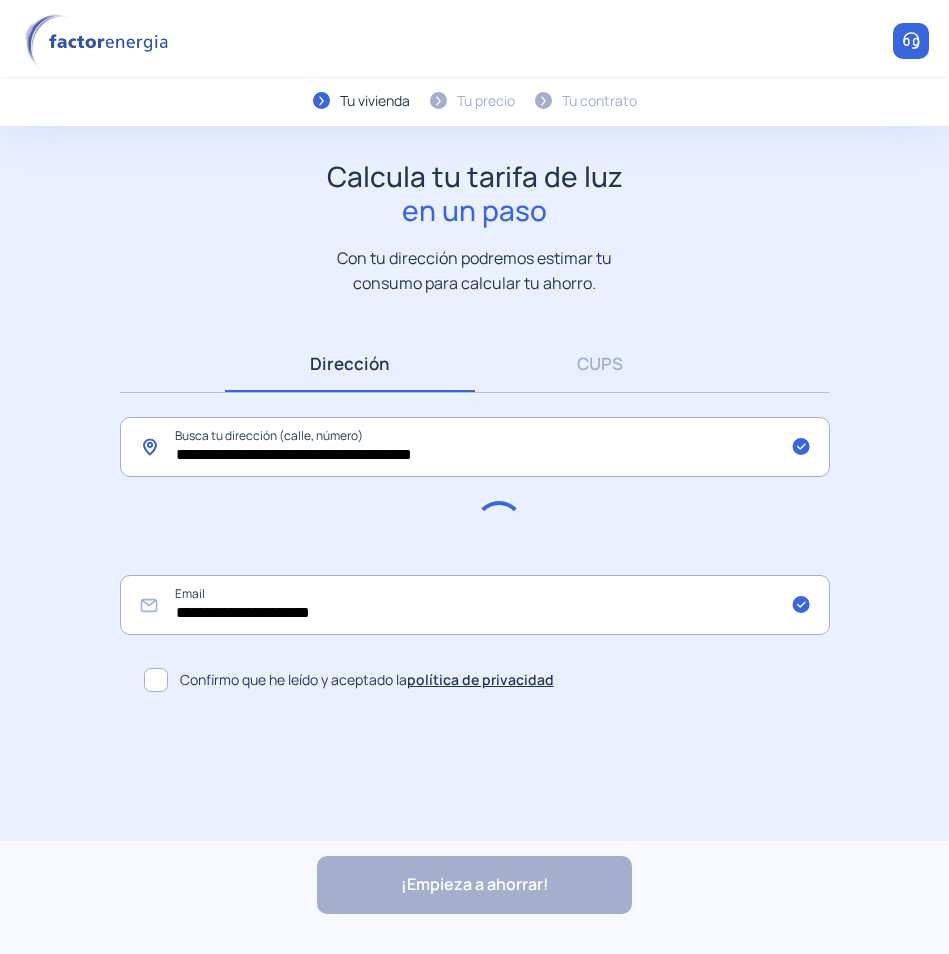 click on "**********" 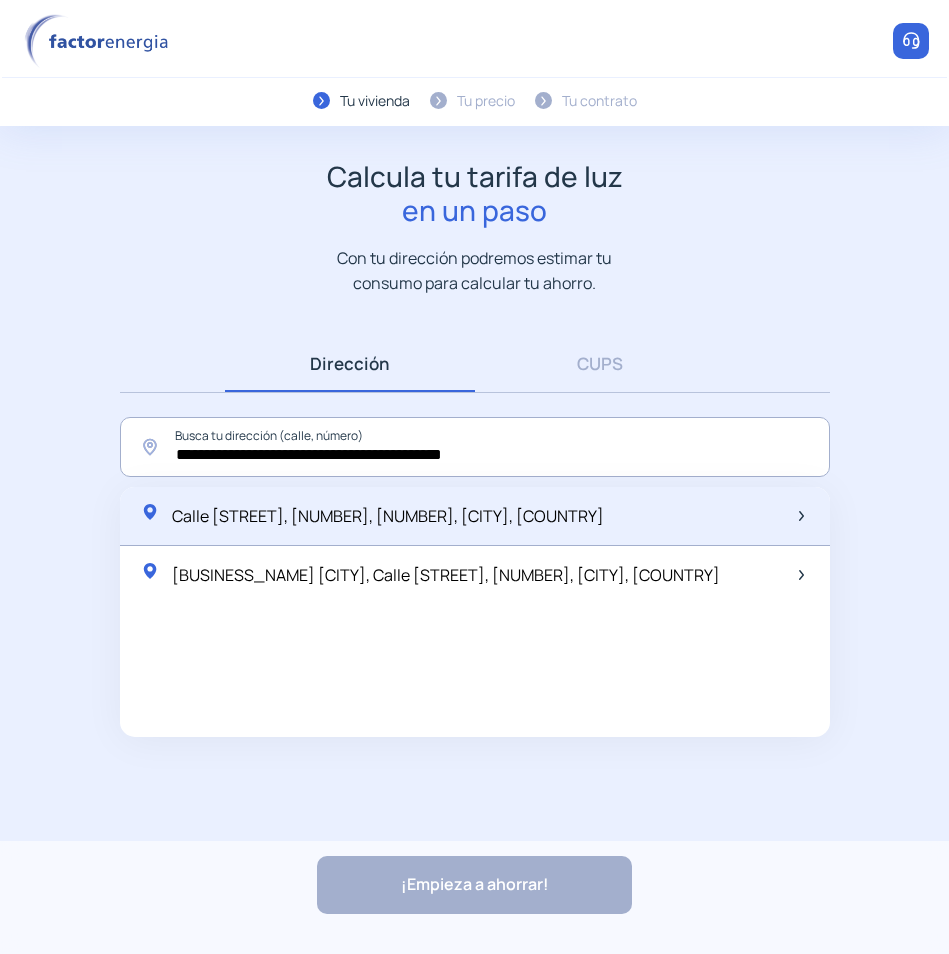 click on "Calle [STREET], [NUMBER], [NUMBER], [CITY], [COUNTRY]" 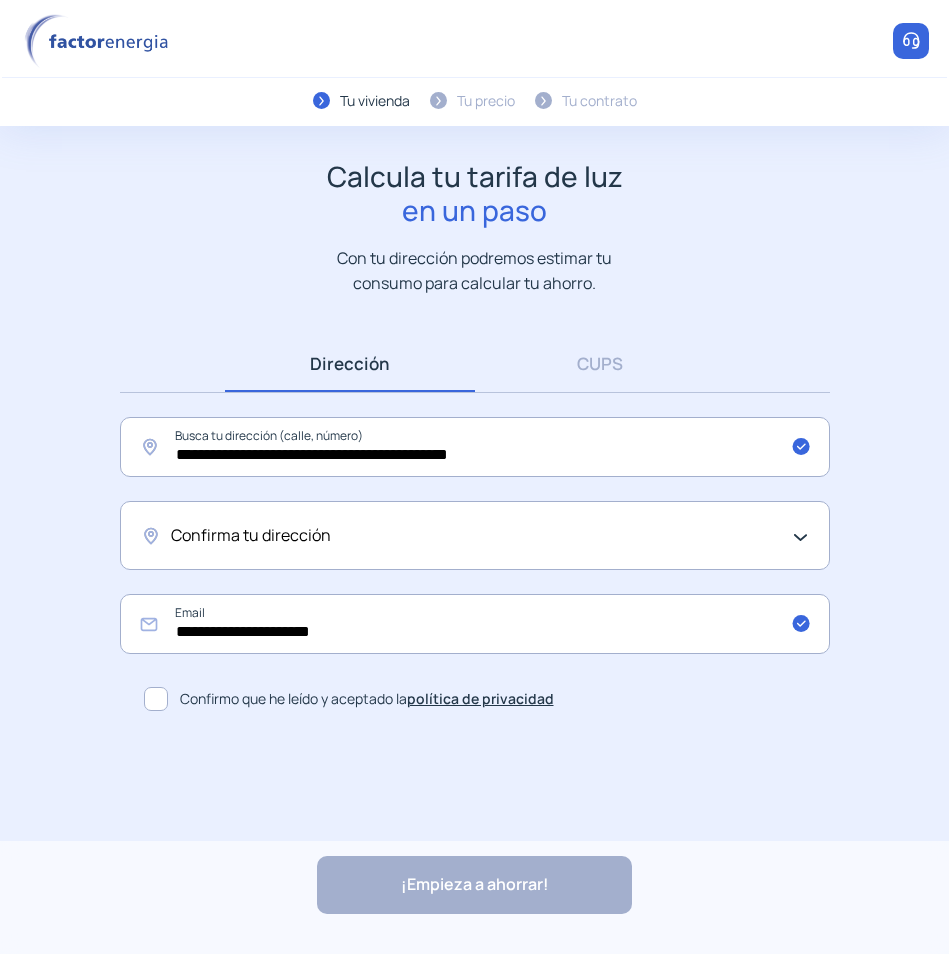 drag, startPoint x: 444, startPoint y: 530, endPoint x: 430, endPoint y: 534, distance: 14.56022 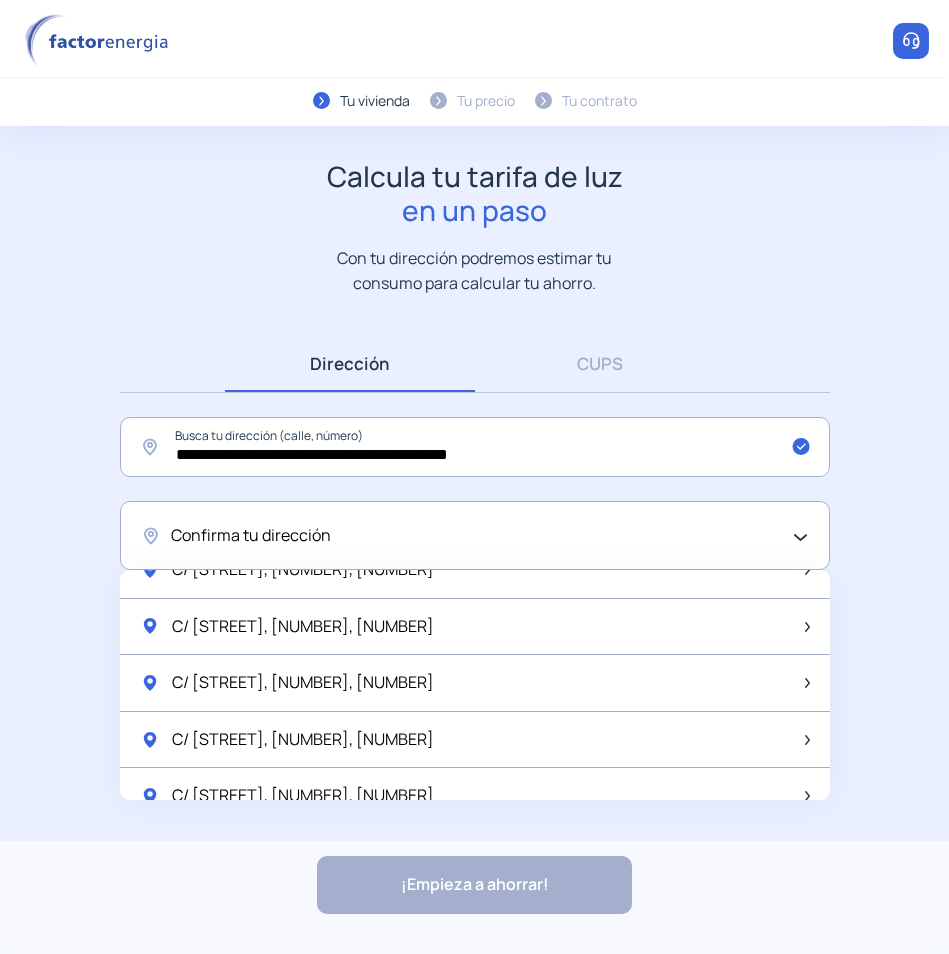scroll, scrollTop: 1400, scrollLeft: 0, axis: vertical 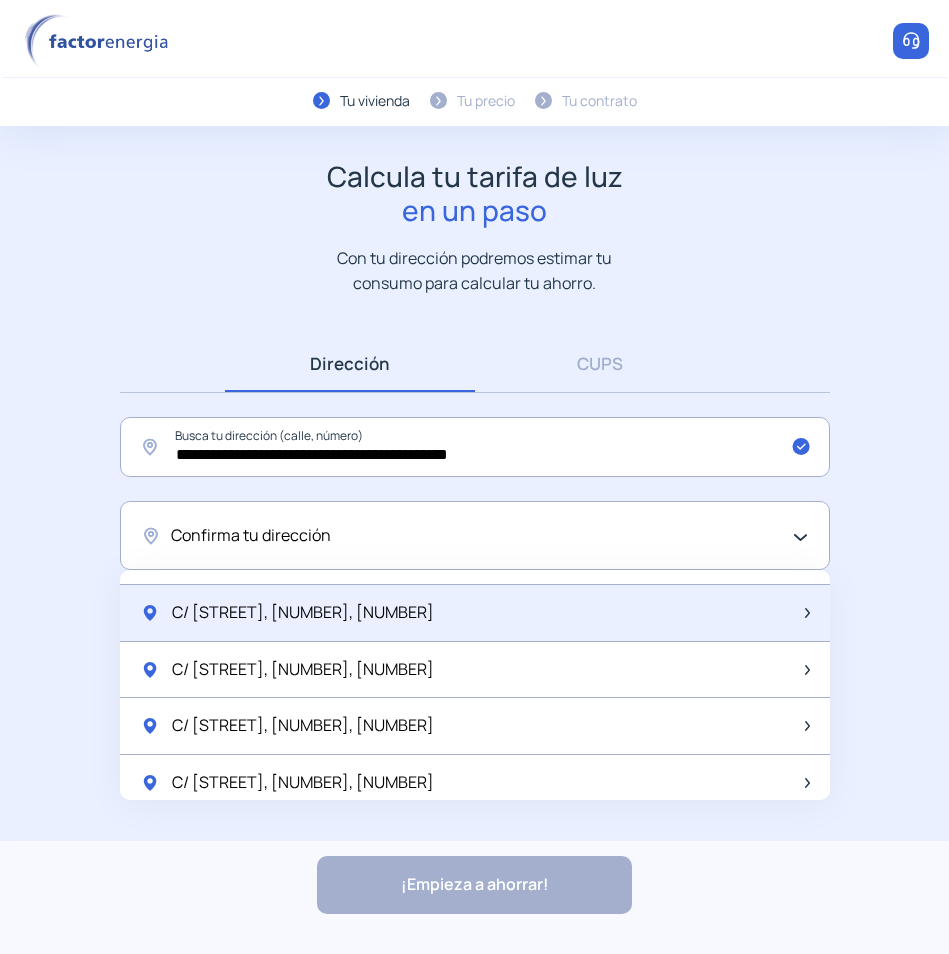 click on "C/ [STREET], [NUMBER], [NUMBER]" 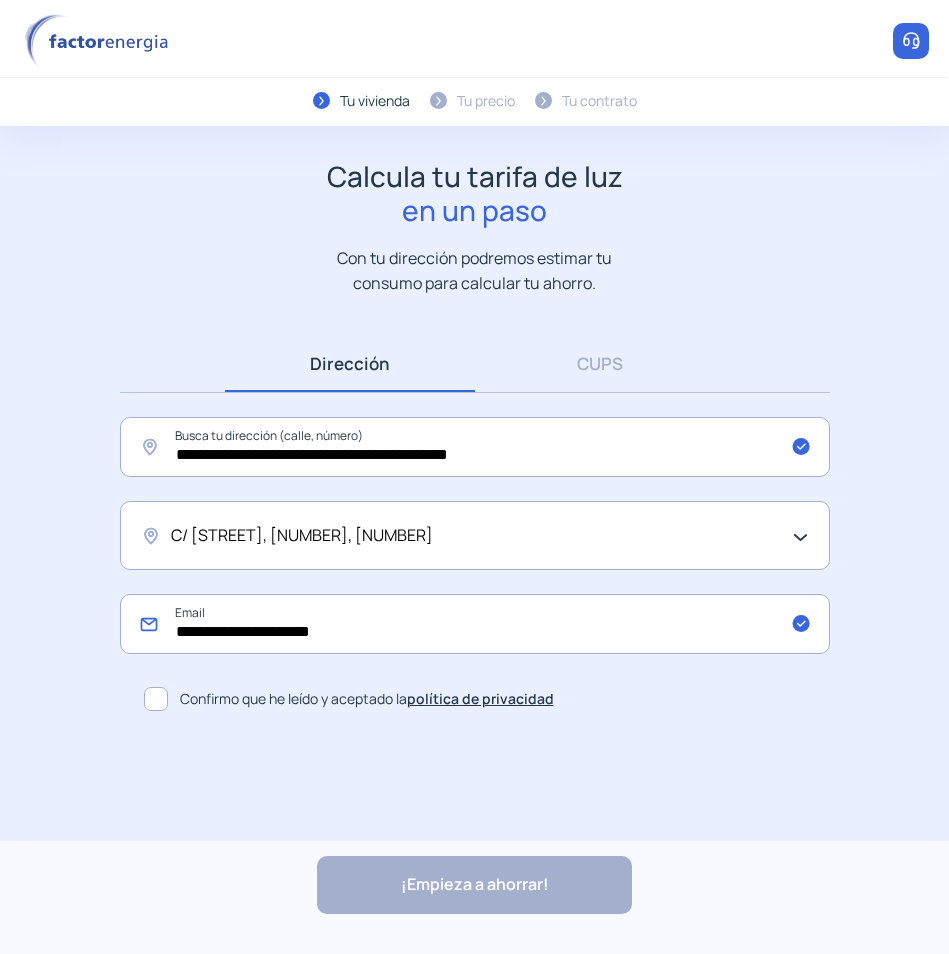 click on "**********" 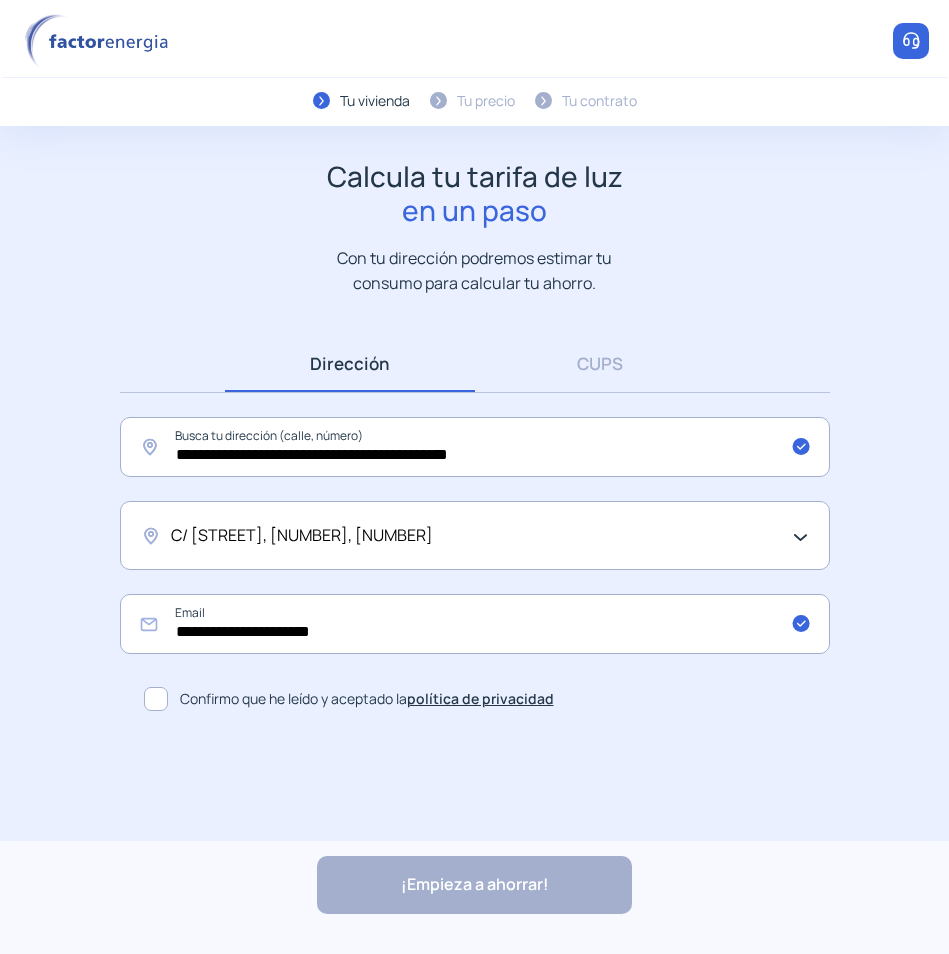 click 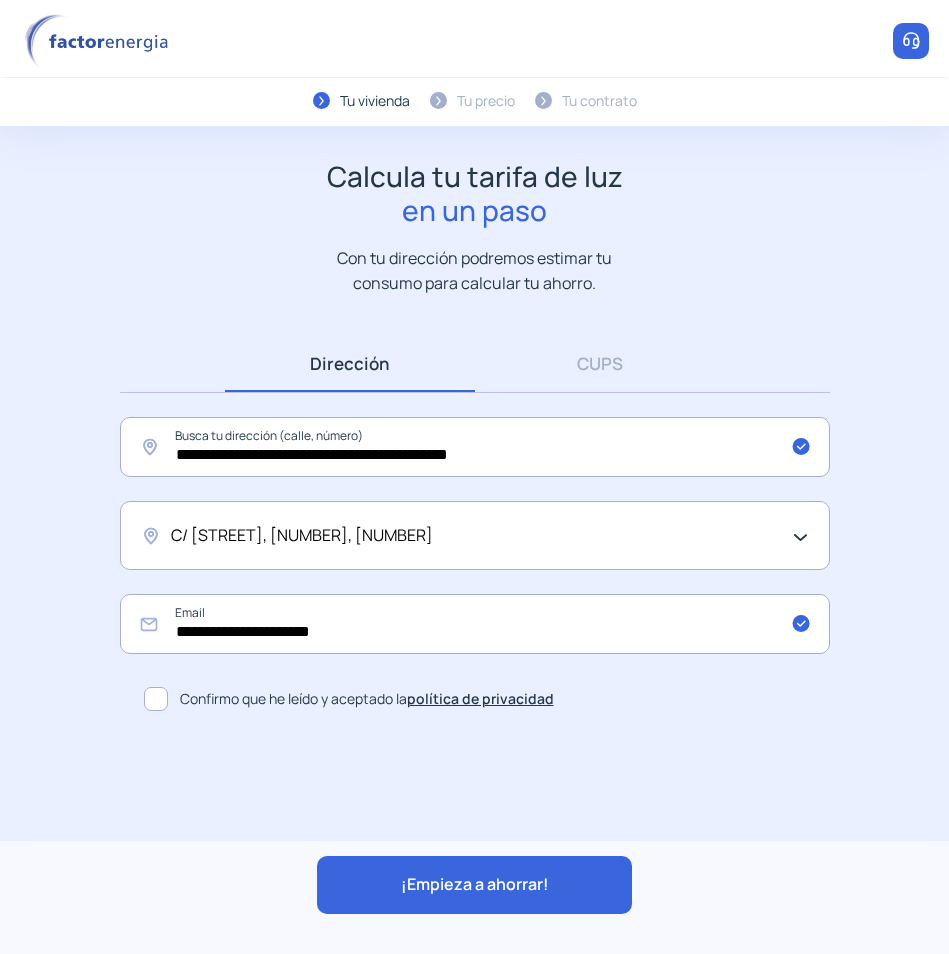 click on "¡Empieza a ahorrar!" 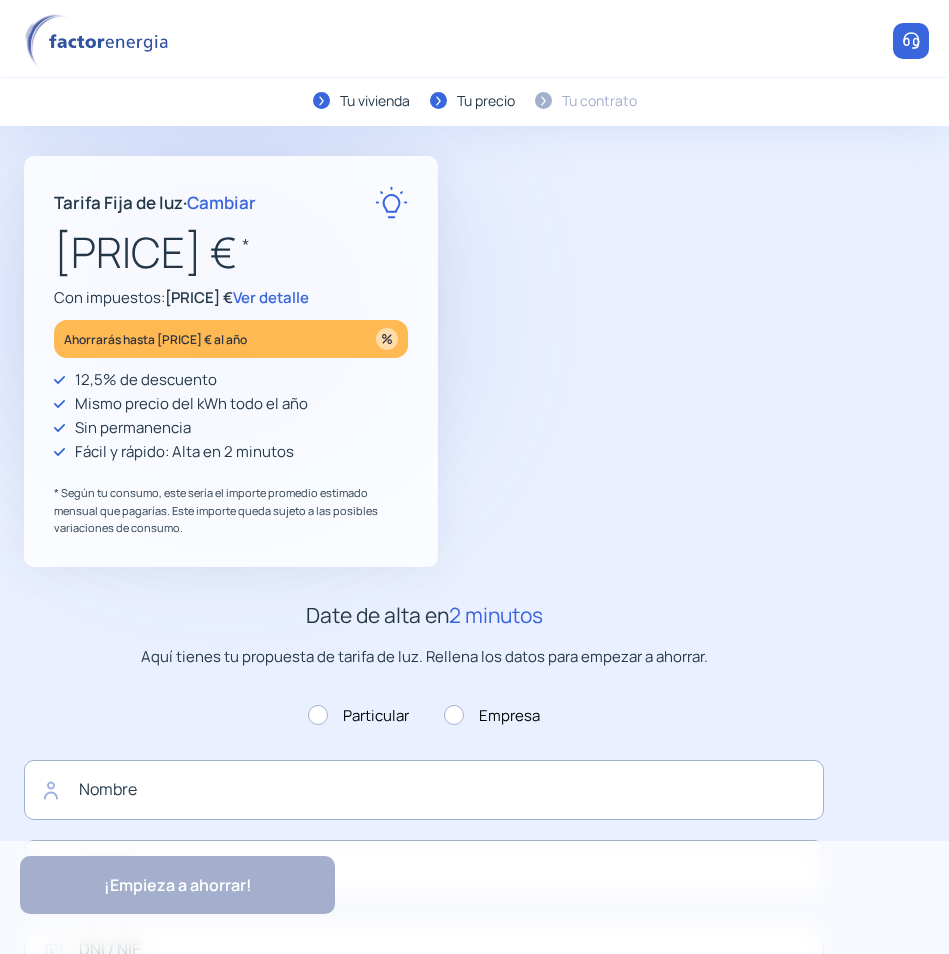 type on "**********" 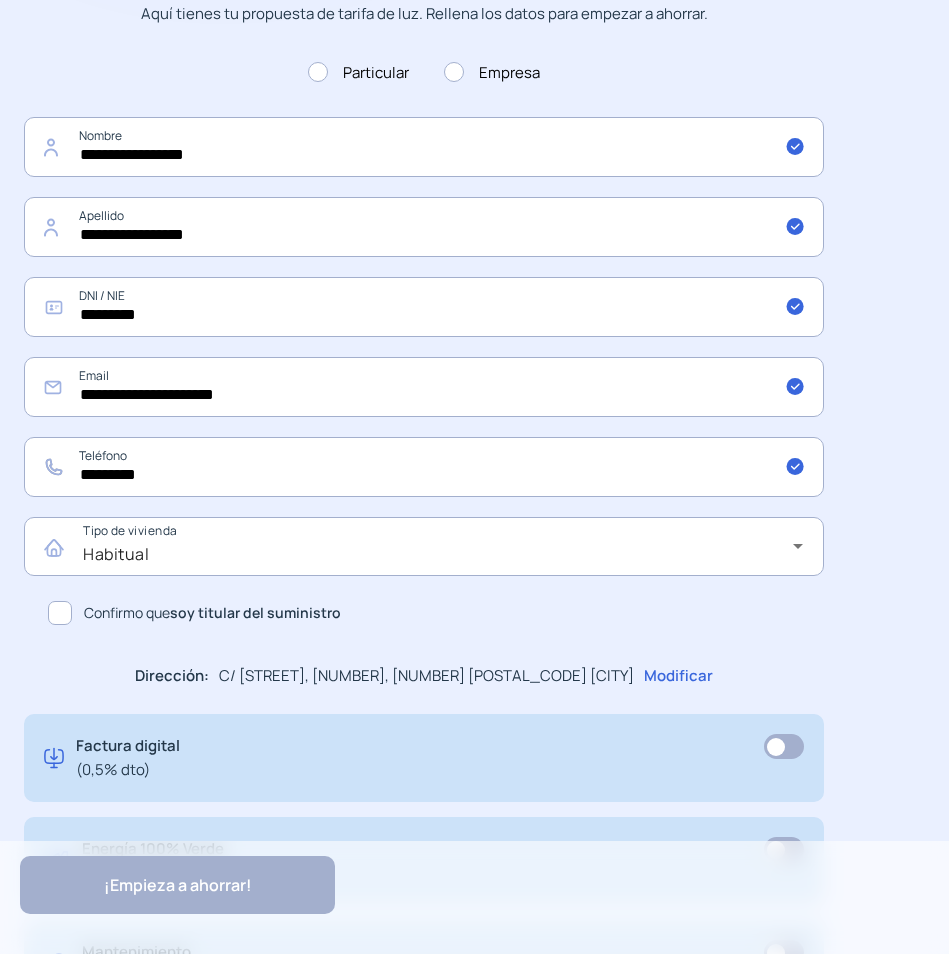 scroll, scrollTop: 900, scrollLeft: 0, axis: vertical 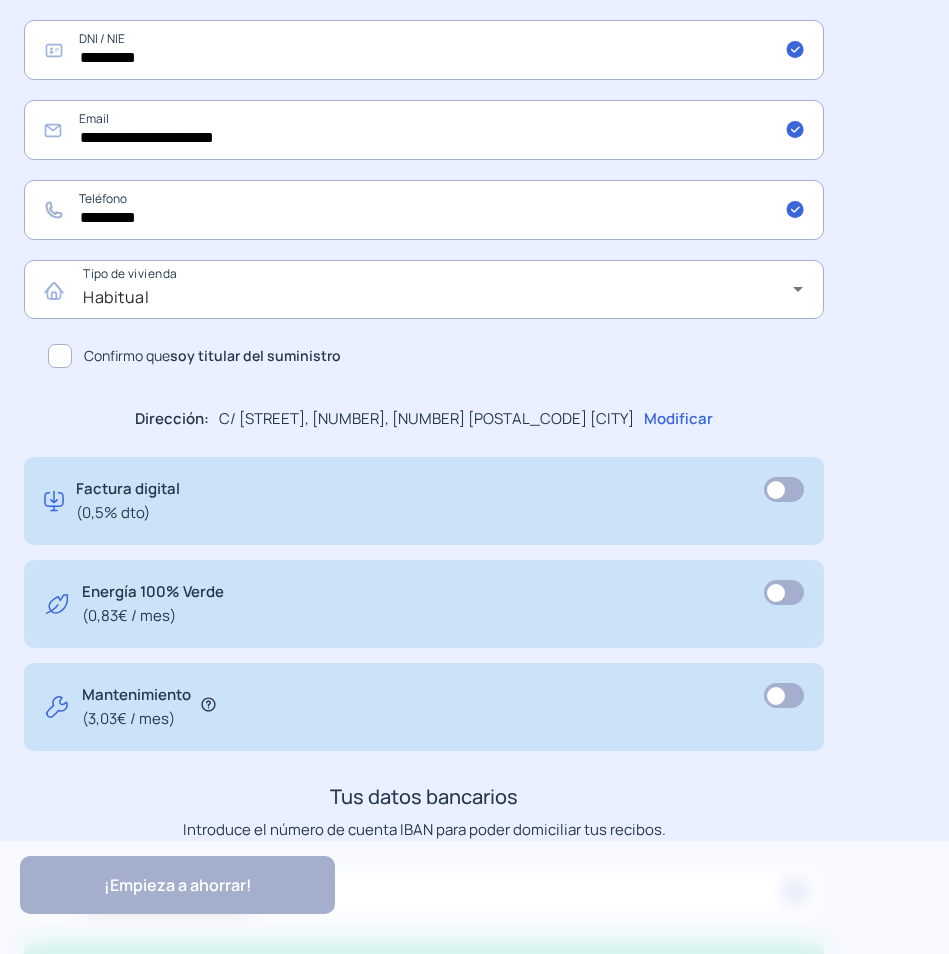 click 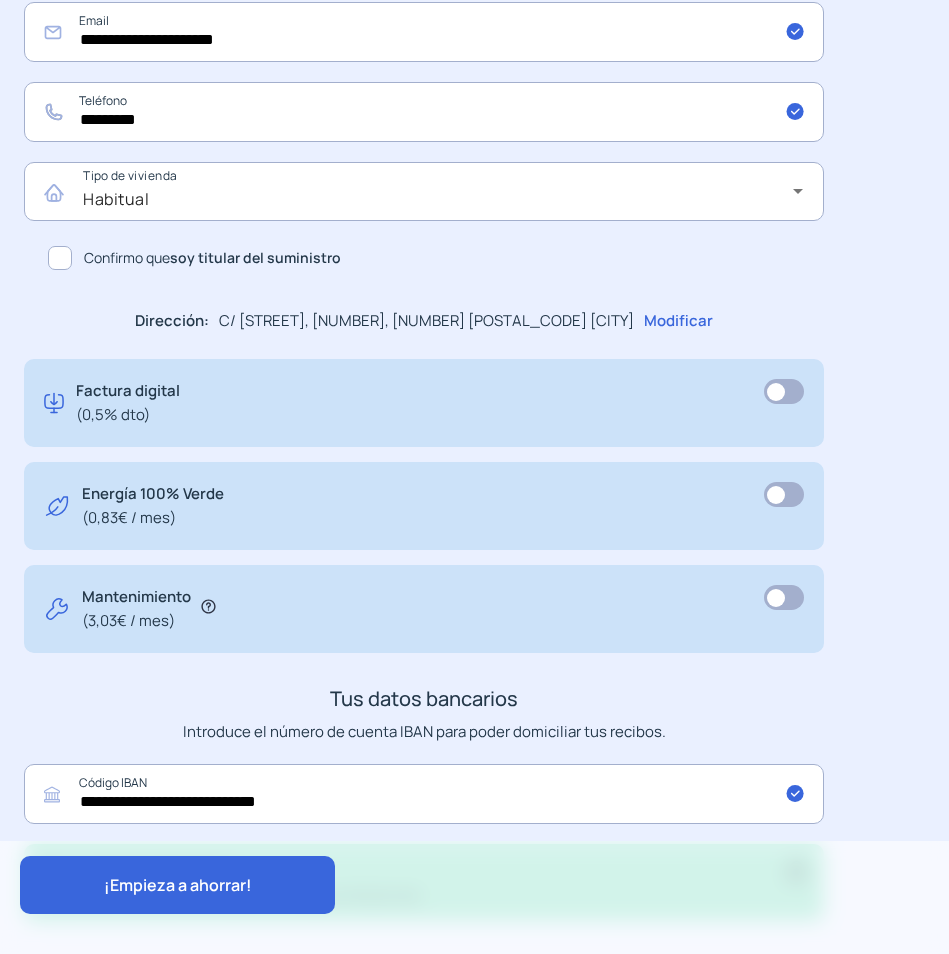 scroll, scrollTop: 1110, scrollLeft: 0, axis: vertical 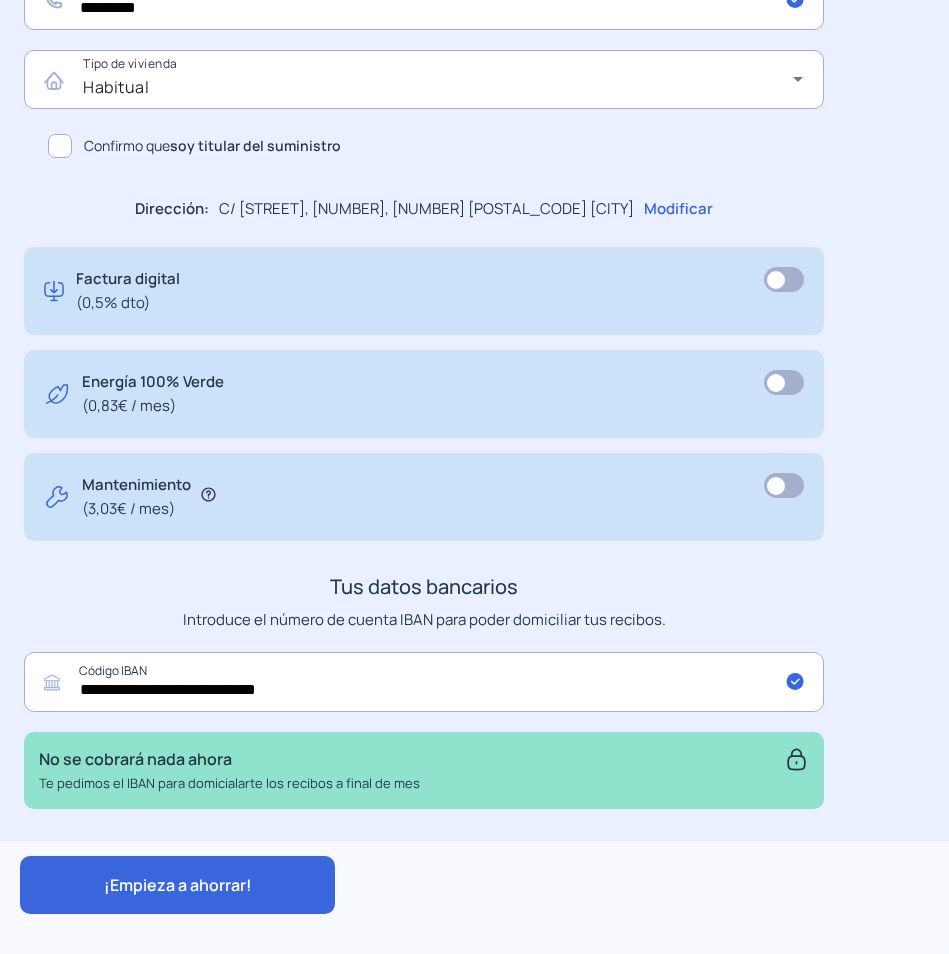click on "¡Empieza a ahorrar!" 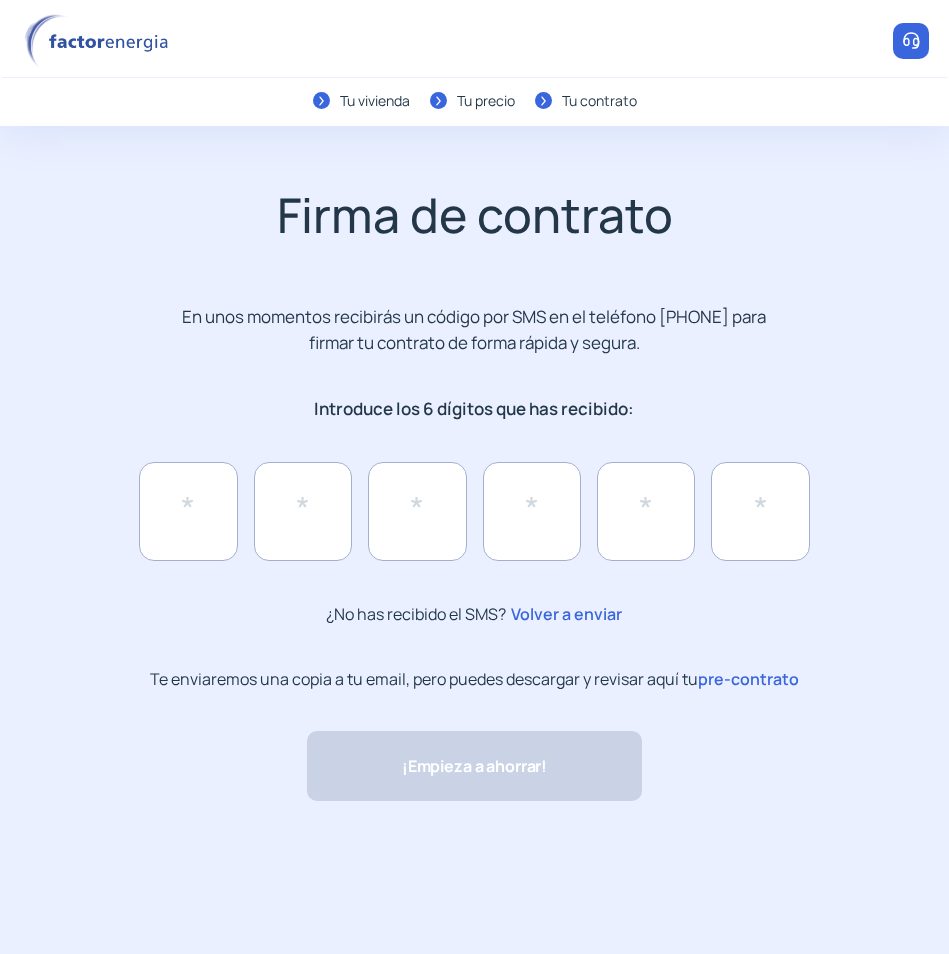 scroll, scrollTop: 0, scrollLeft: 0, axis: both 